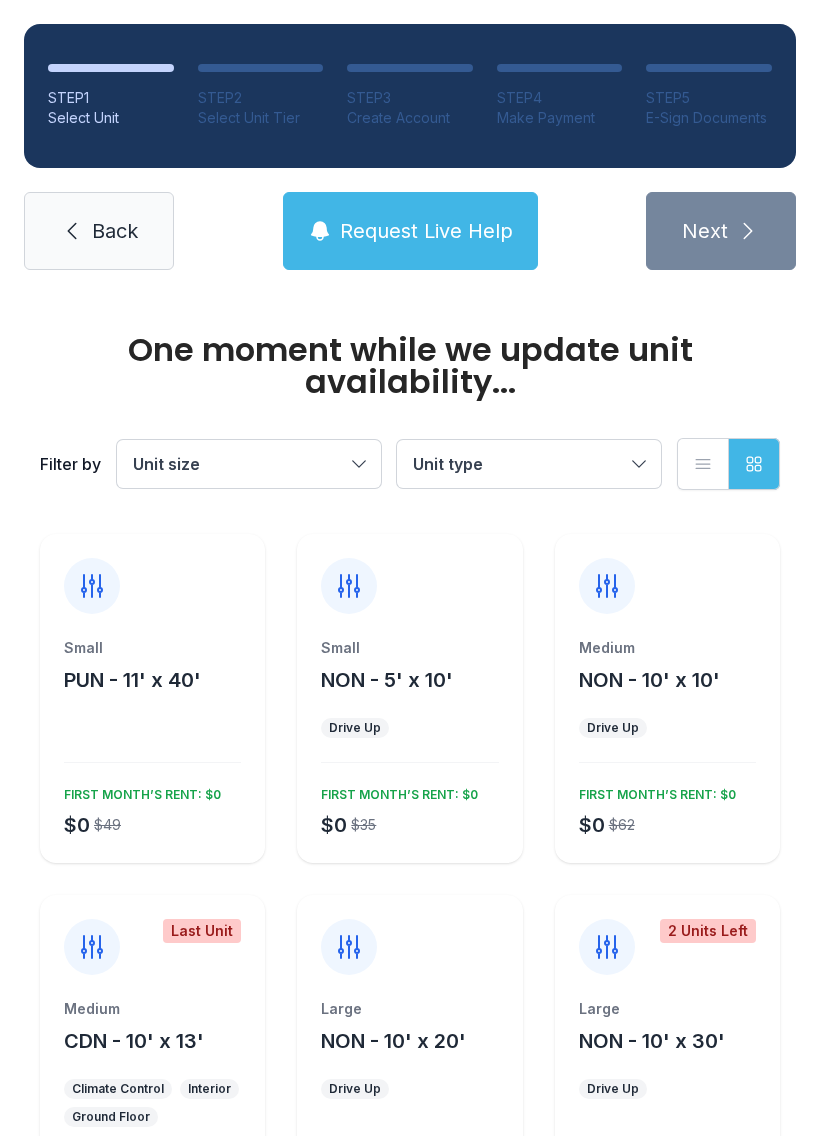 scroll, scrollTop: 0, scrollLeft: 0, axis: both 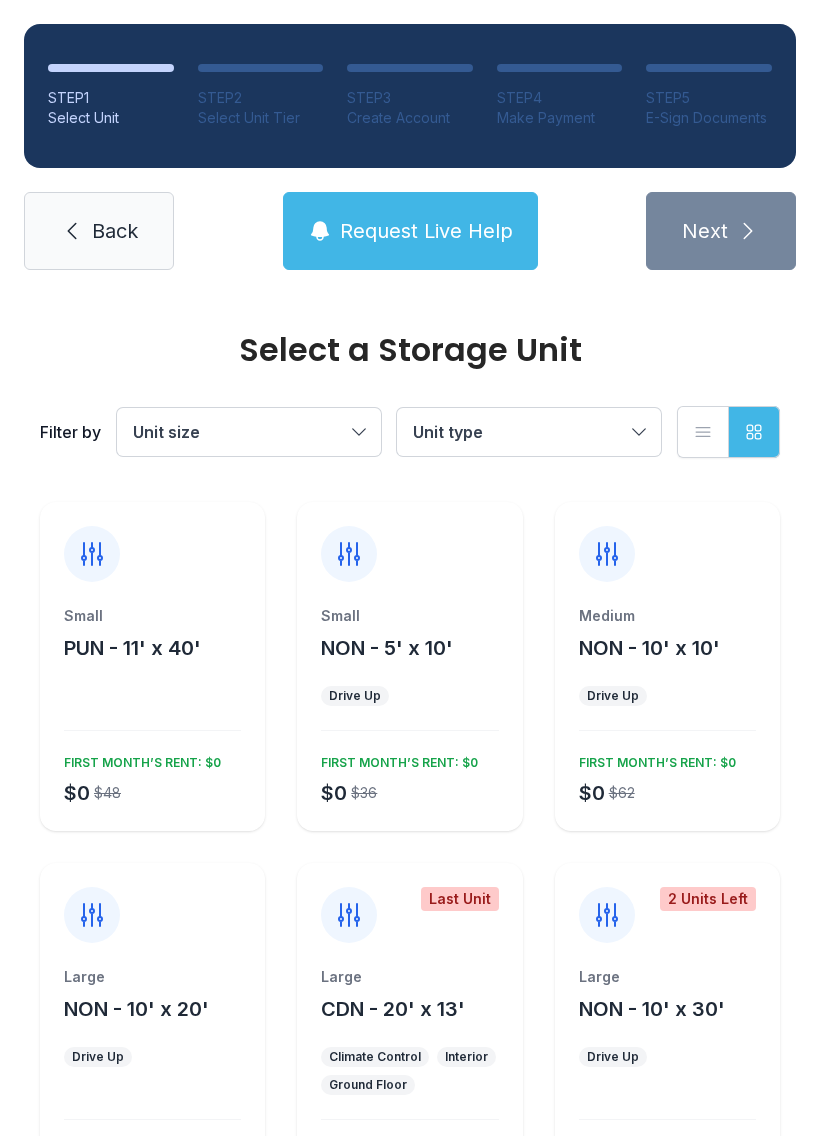 click on "Small NON - 5' x 10' Drive Up $0 $36 FIRST MONTH’S RENT: $0" at bounding box center (152, 718) 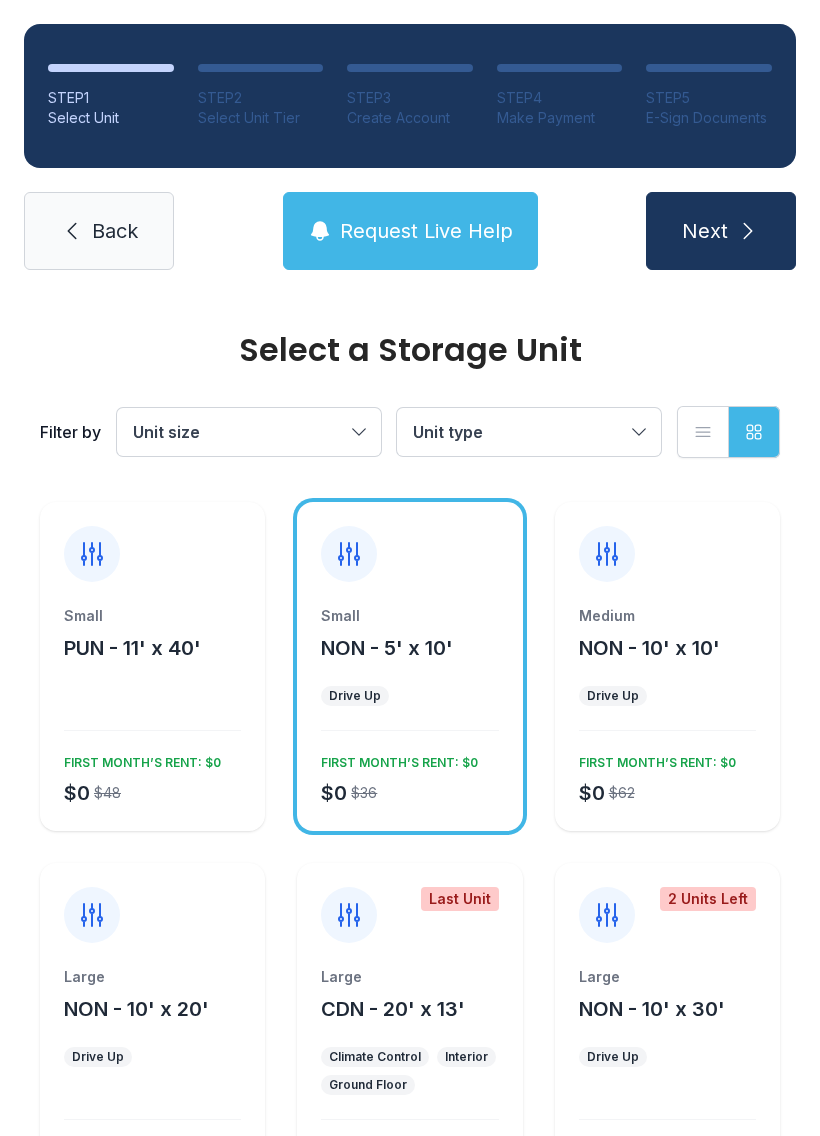 click on "FIRST MONTH’S RENT: $0" at bounding box center [395, 759] 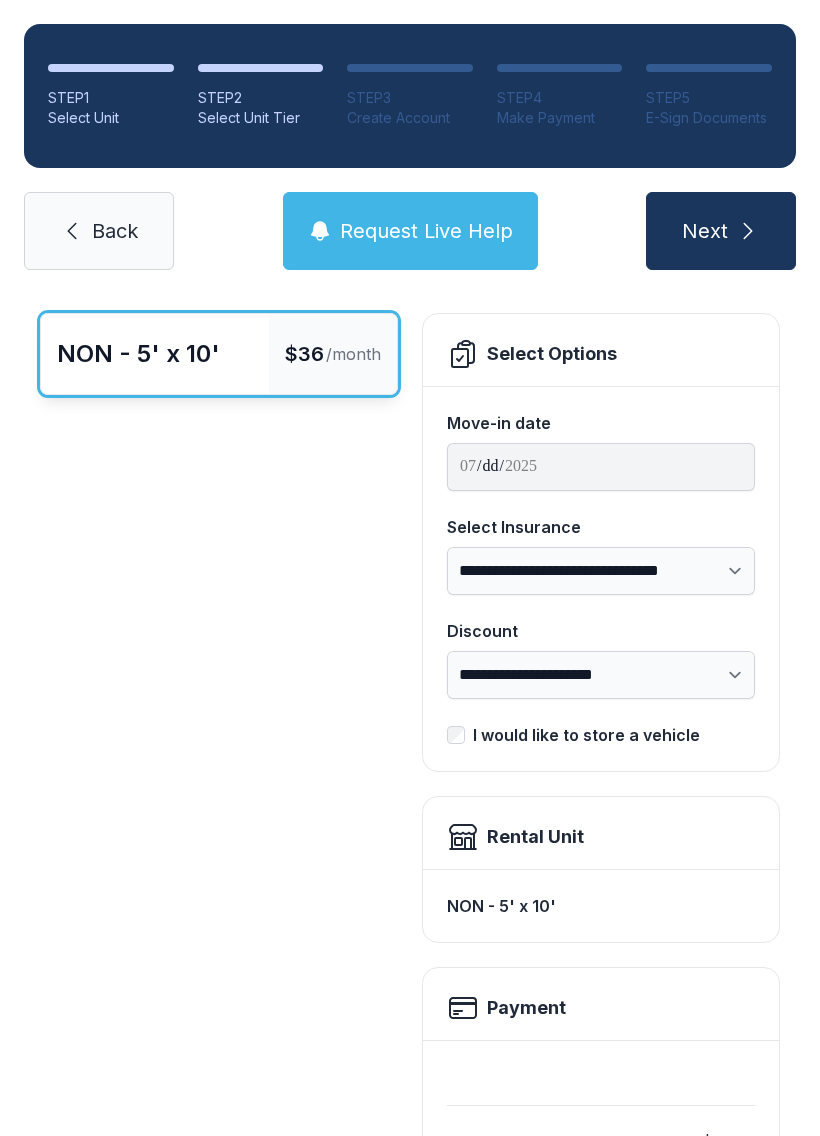 scroll, scrollTop: 94, scrollLeft: 0, axis: vertical 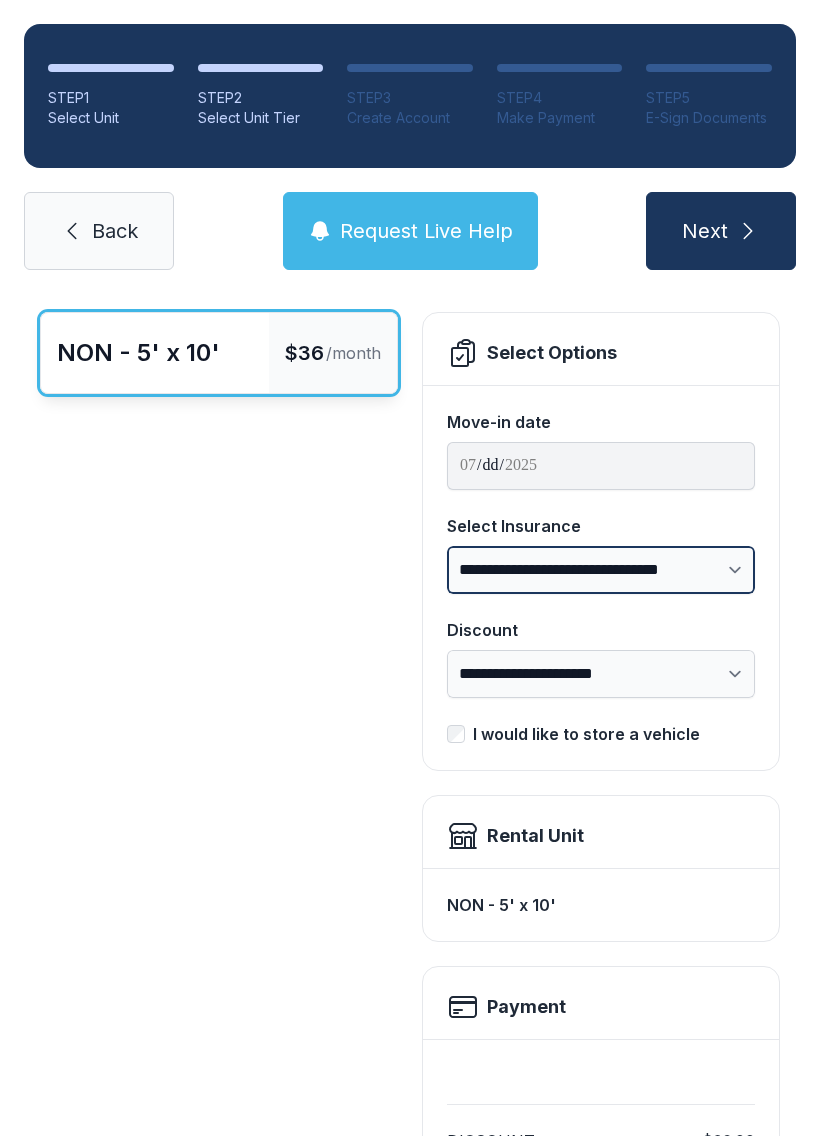 click on "**********" at bounding box center (601, 570) 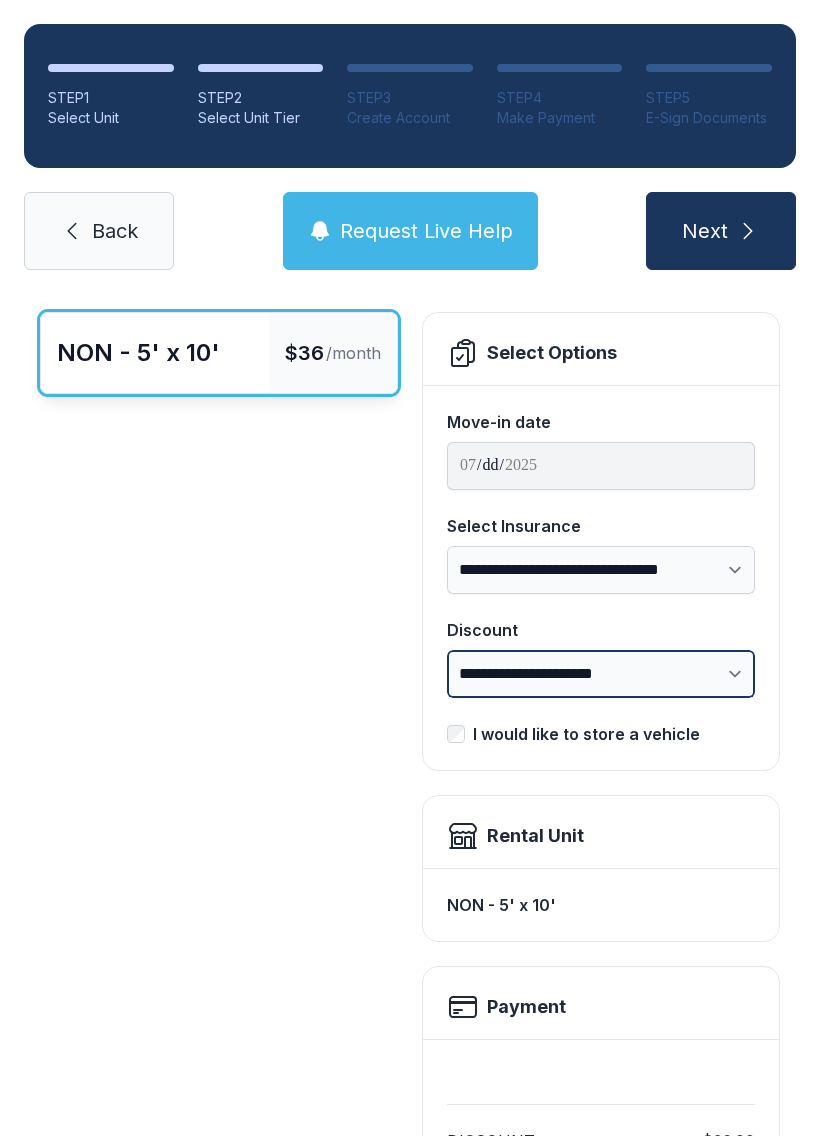 click on "**********" at bounding box center (601, 674) 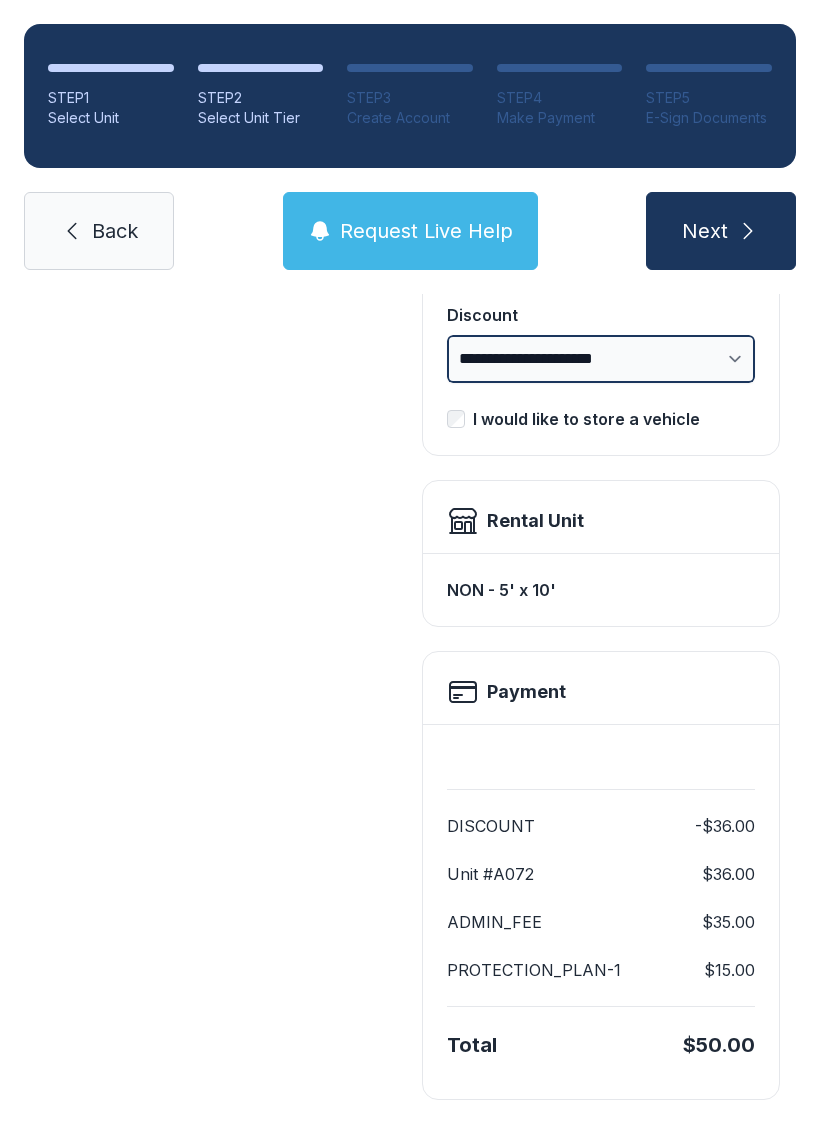 scroll, scrollTop: 409, scrollLeft: 0, axis: vertical 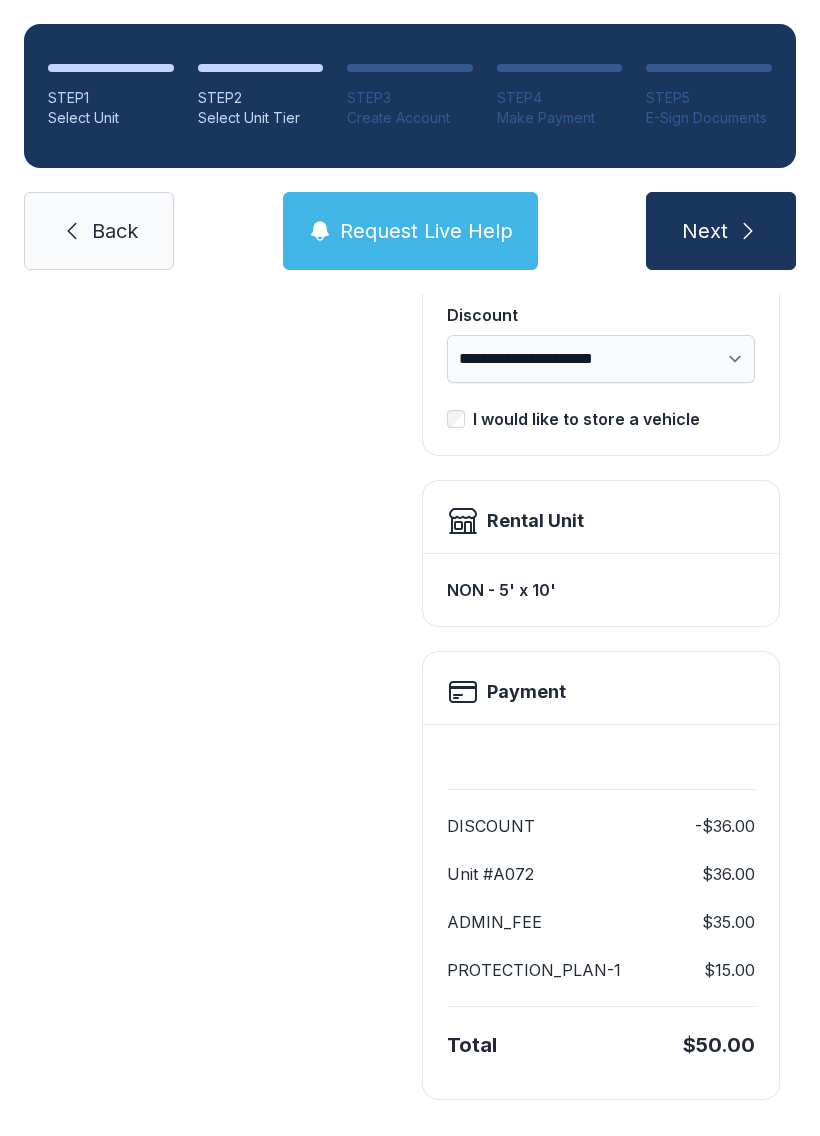 click at bounding box center [748, 231] 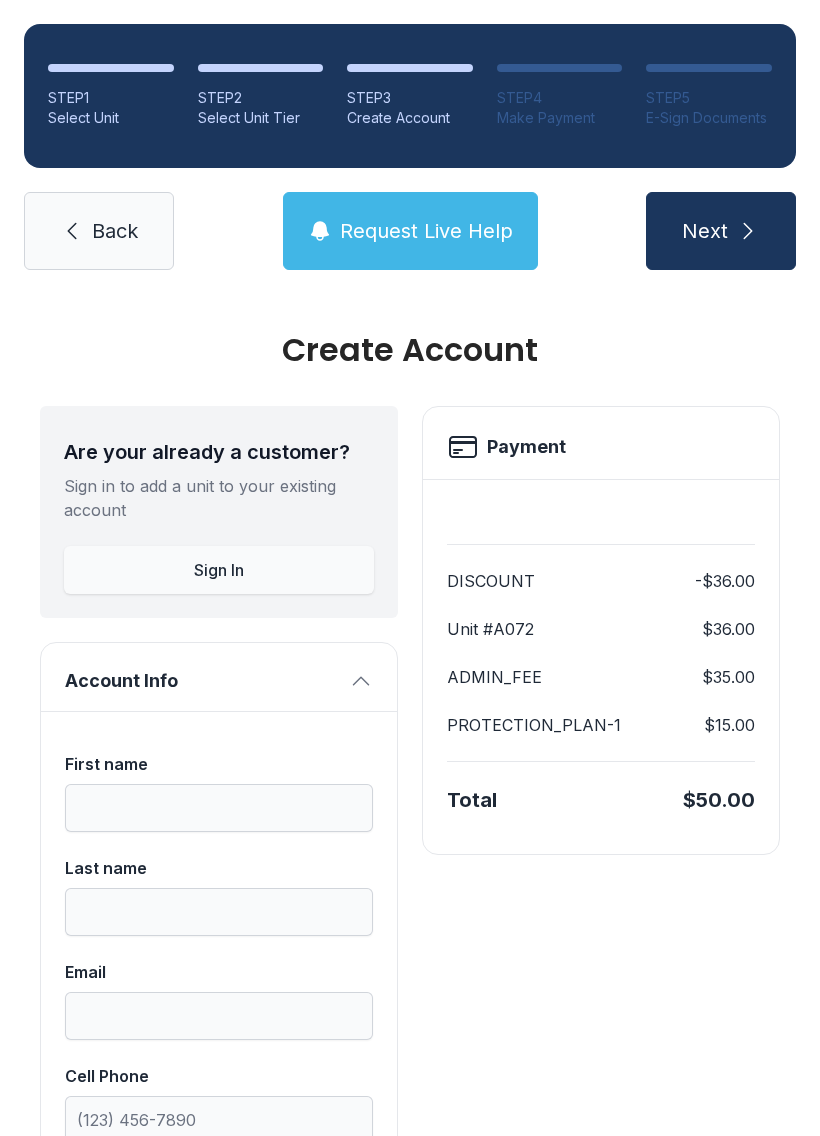 scroll, scrollTop: 0, scrollLeft: 0, axis: both 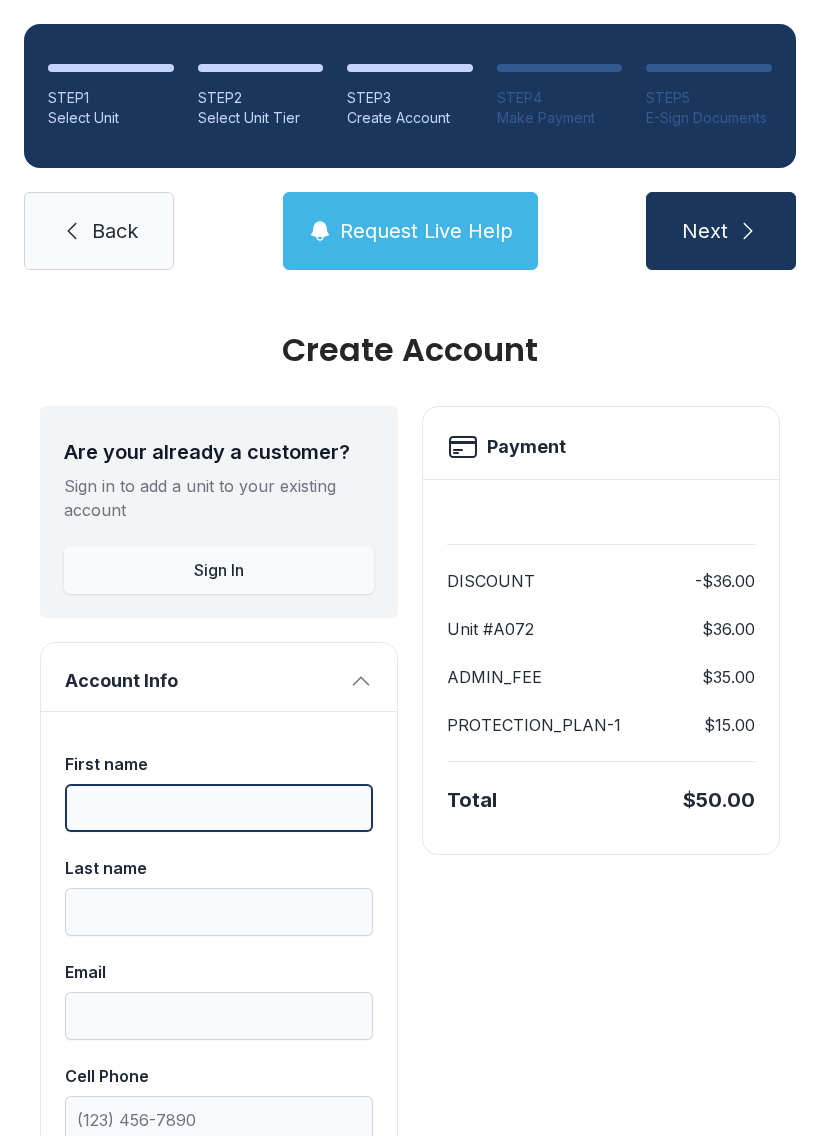 click on "First name" at bounding box center [219, 808] 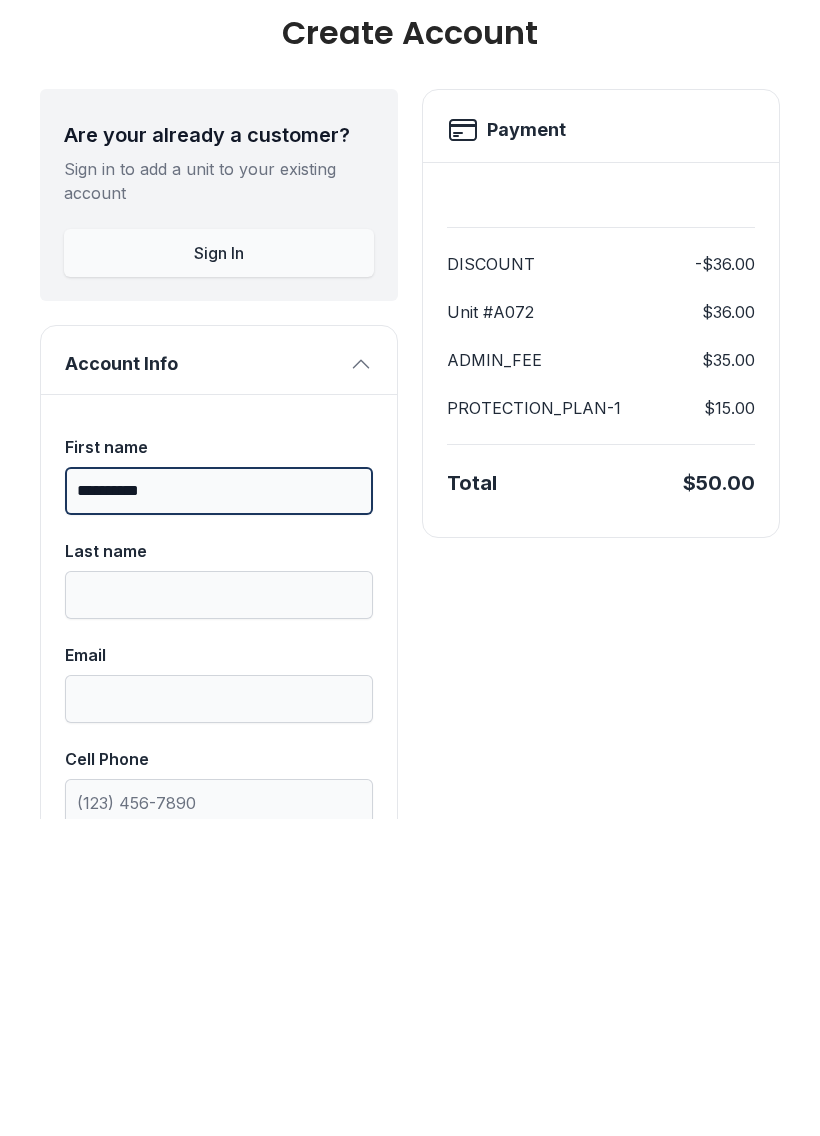 type on "**********" 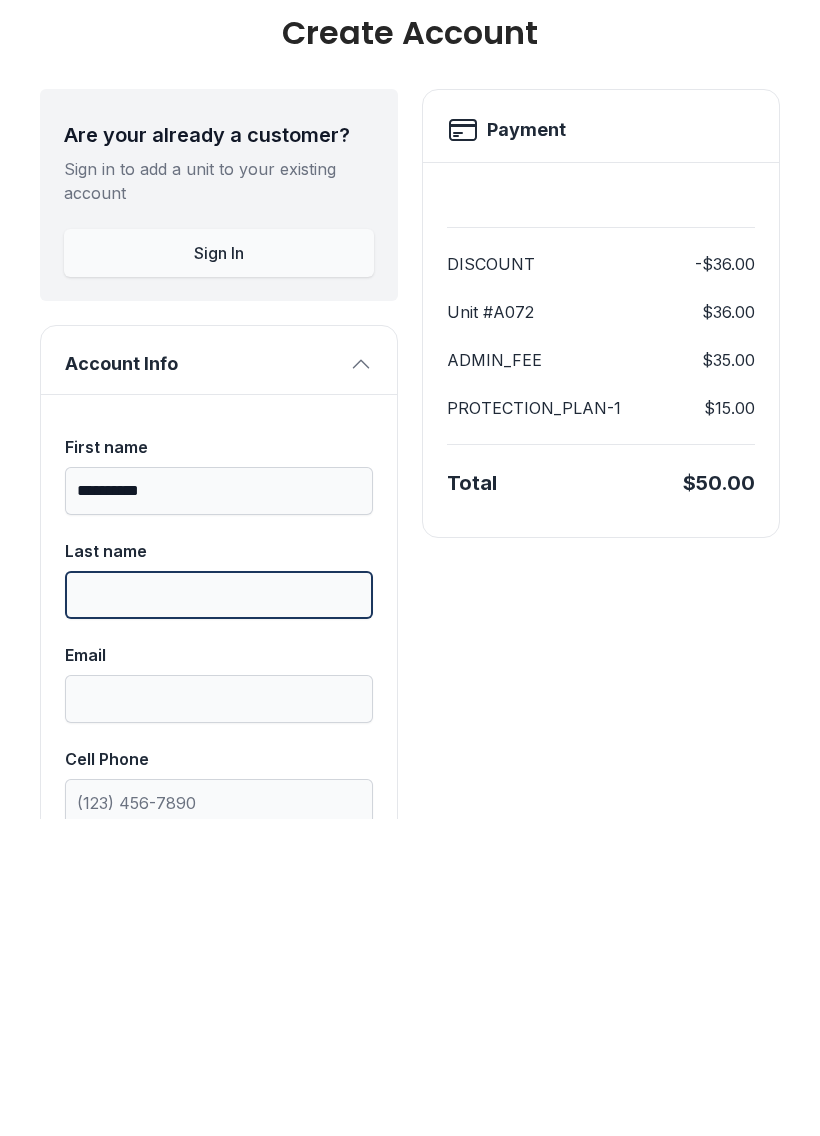 click on "Last name" at bounding box center [219, 912] 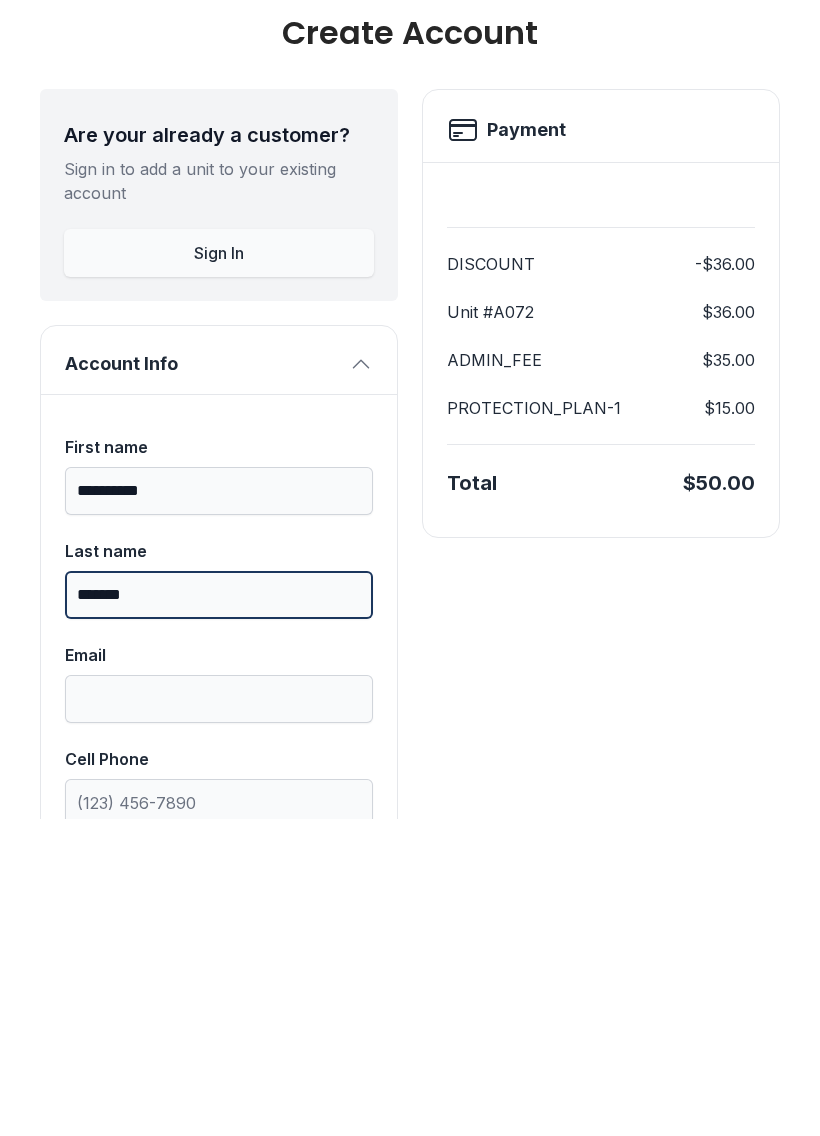 type on "*******" 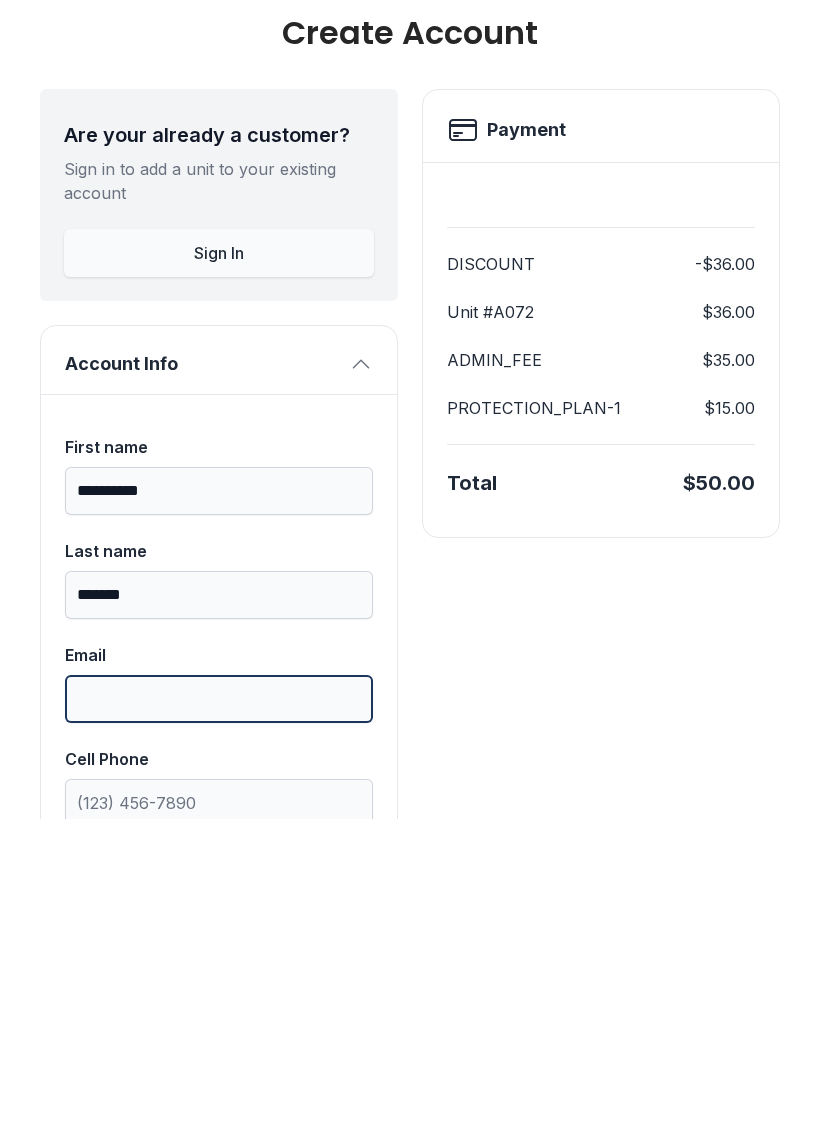 click on "Email" at bounding box center [219, 1016] 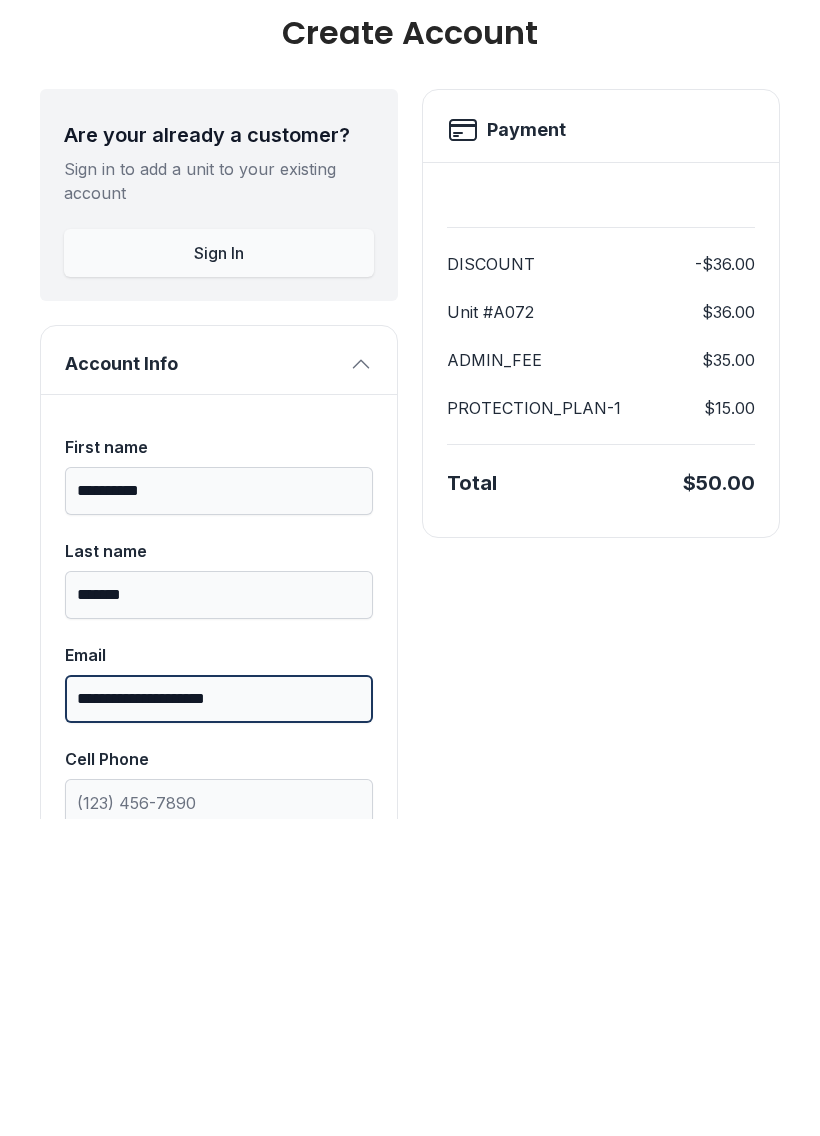 type on "**********" 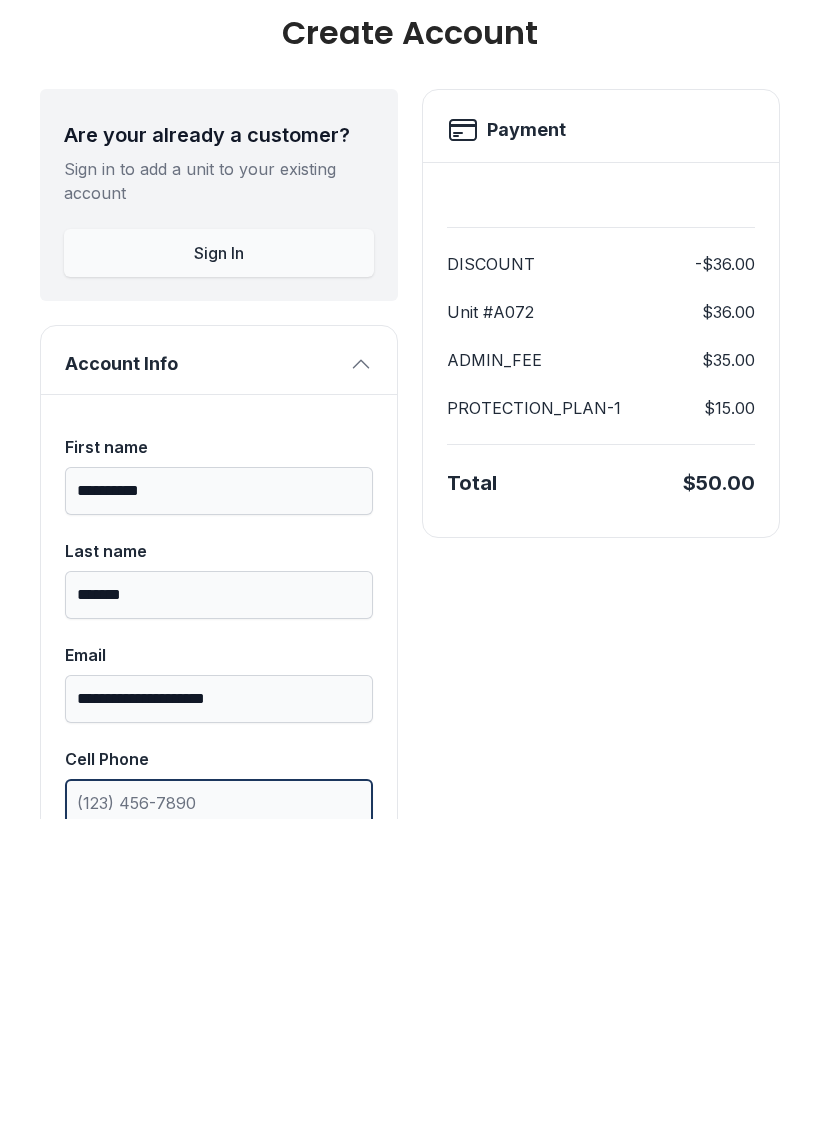 click on "Cell Phone" at bounding box center (219, 1120) 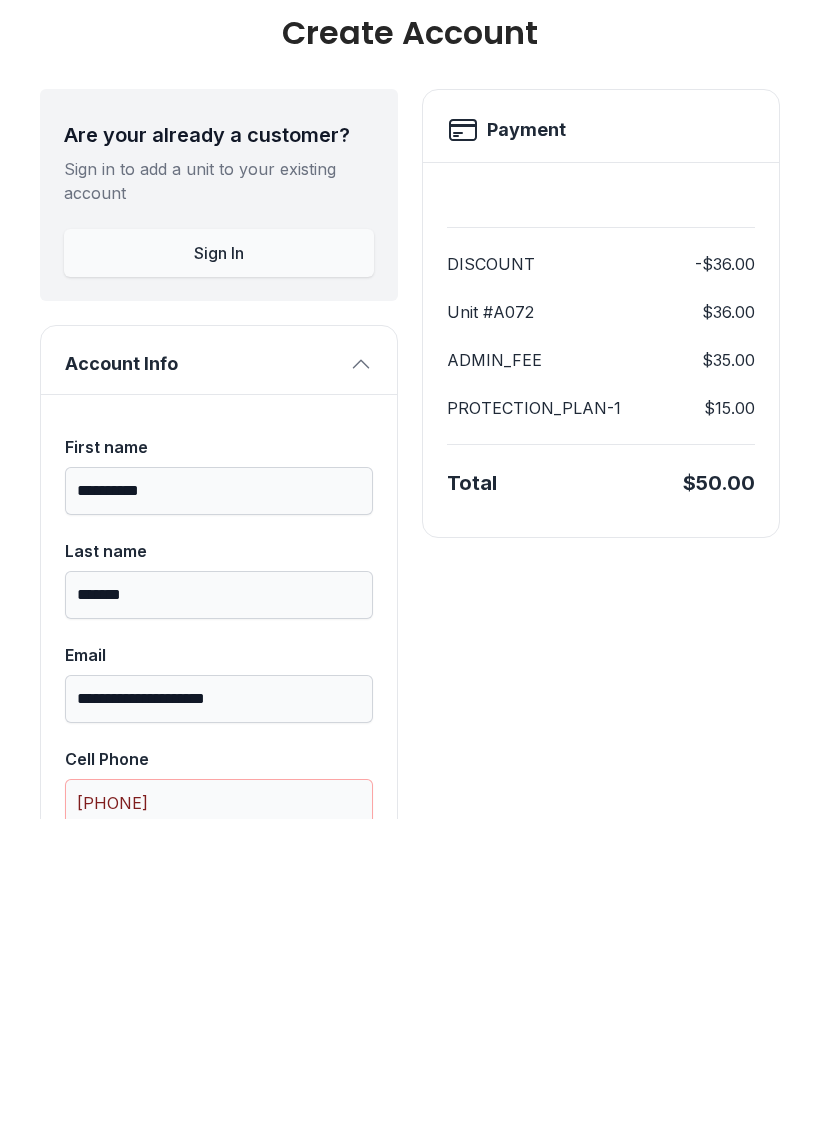 scroll, scrollTop: 519, scrollLeft: 0, axis: vertical 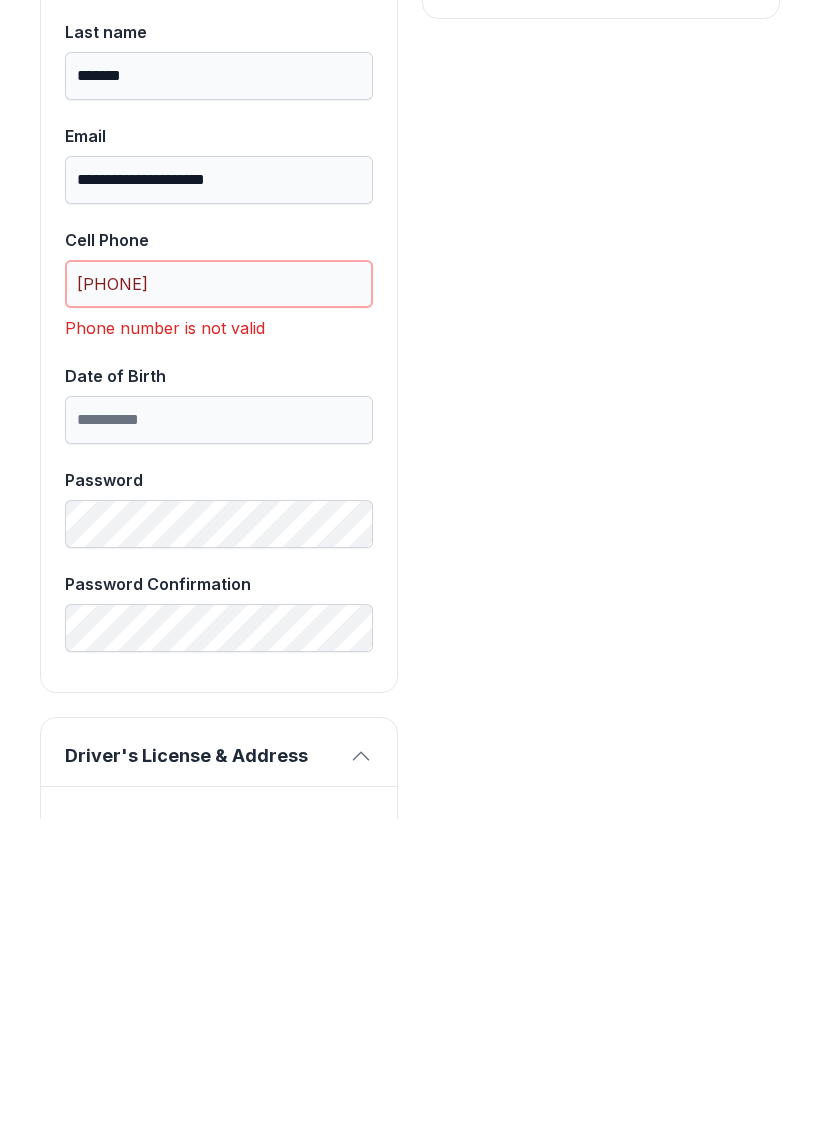 click on "[PHONE]" at bounding box center (219, 601) 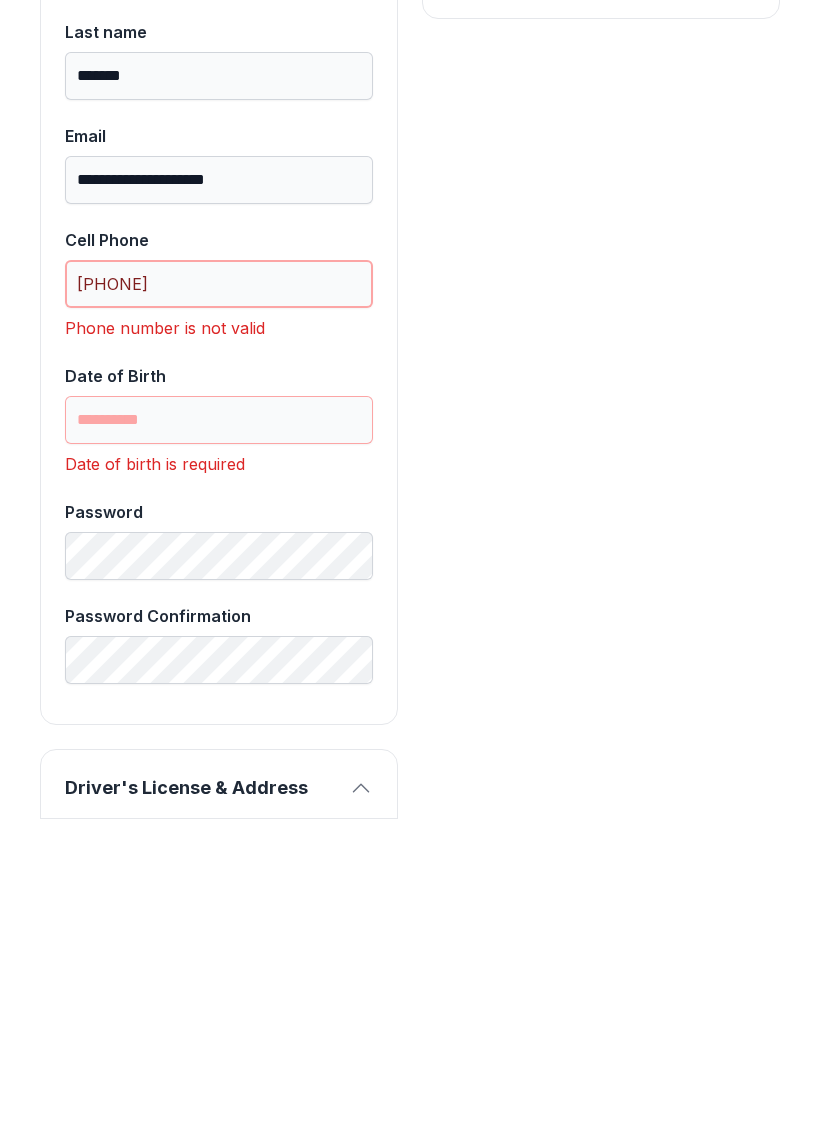 click on "[PHONE]" at bounding box center (219, 601) 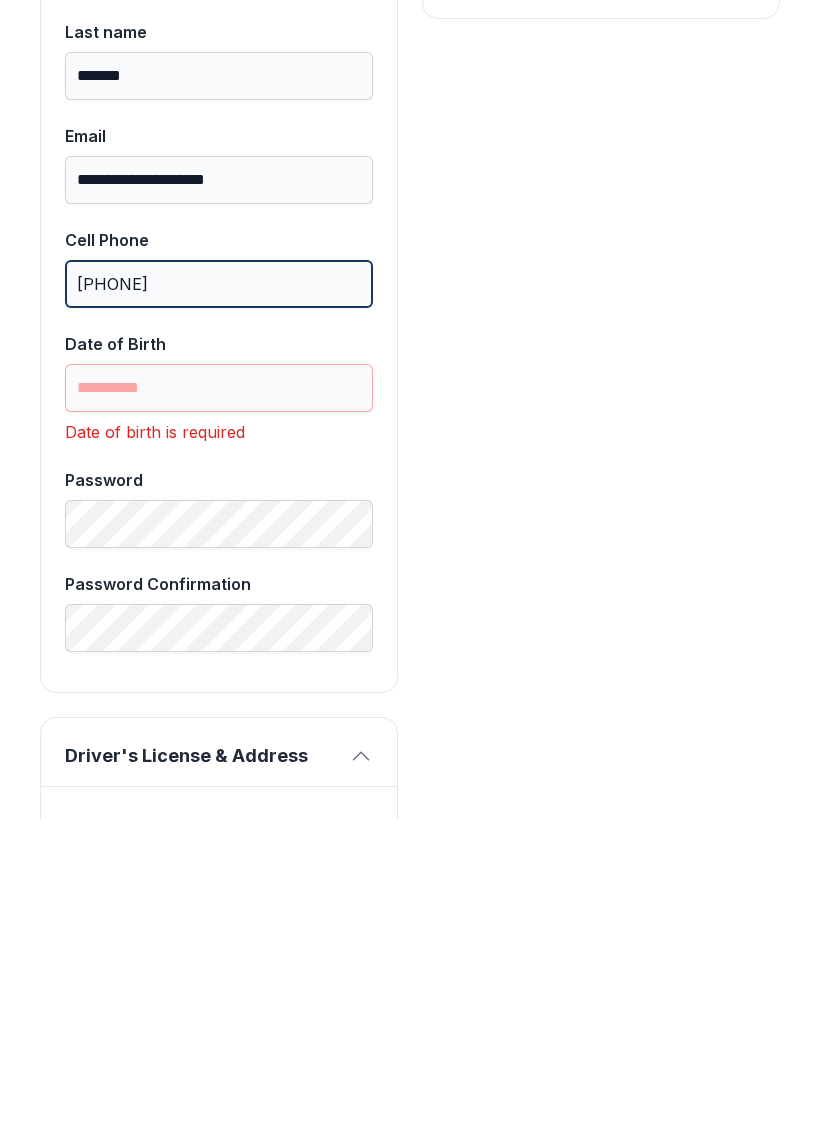 type on "[PHONE]" 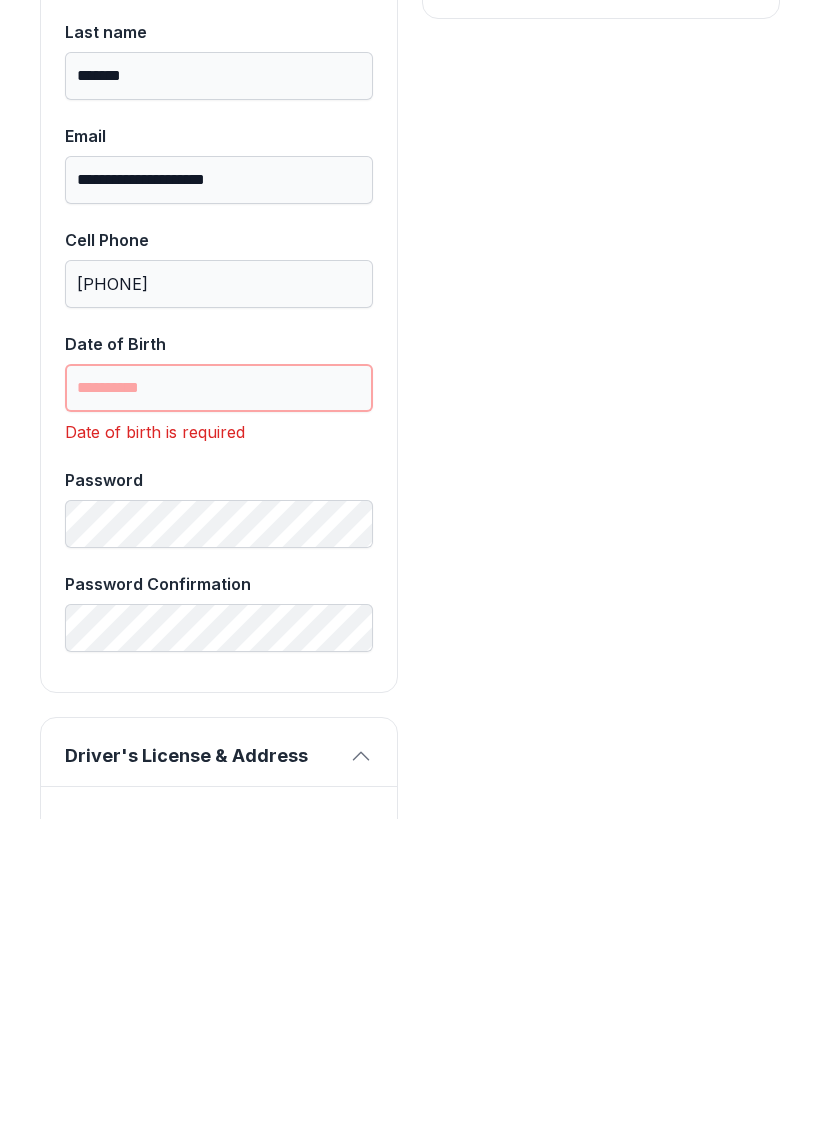 click on "Date of Birth" at bounding box center (219, 705) 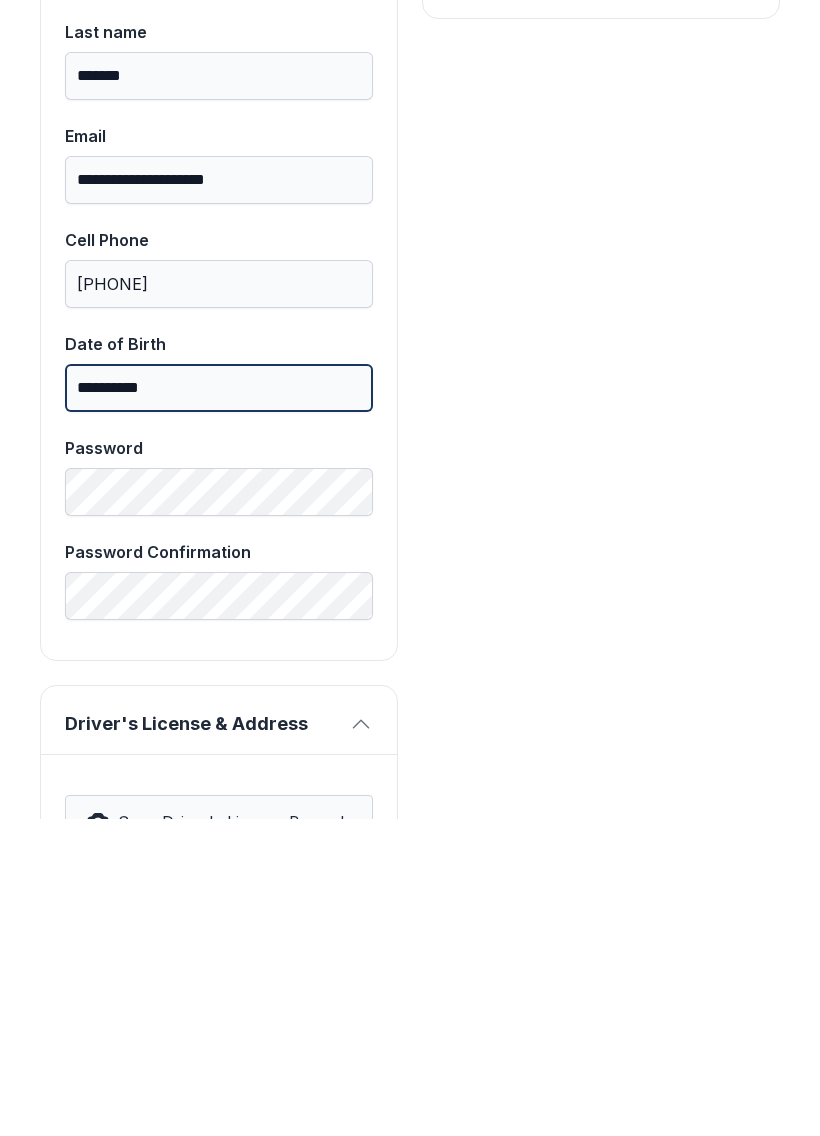 type on "**********" 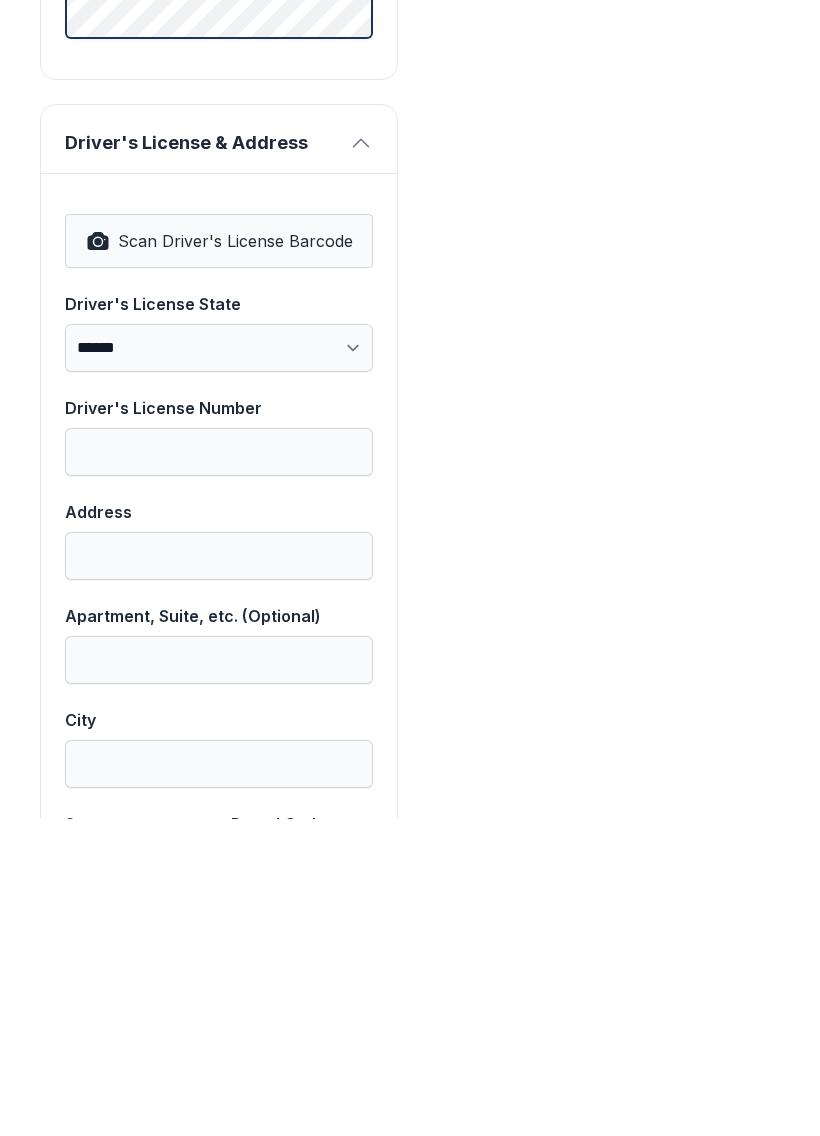 scroll, scrollTop: 1103, scrollLeft: 0, axis: vertical 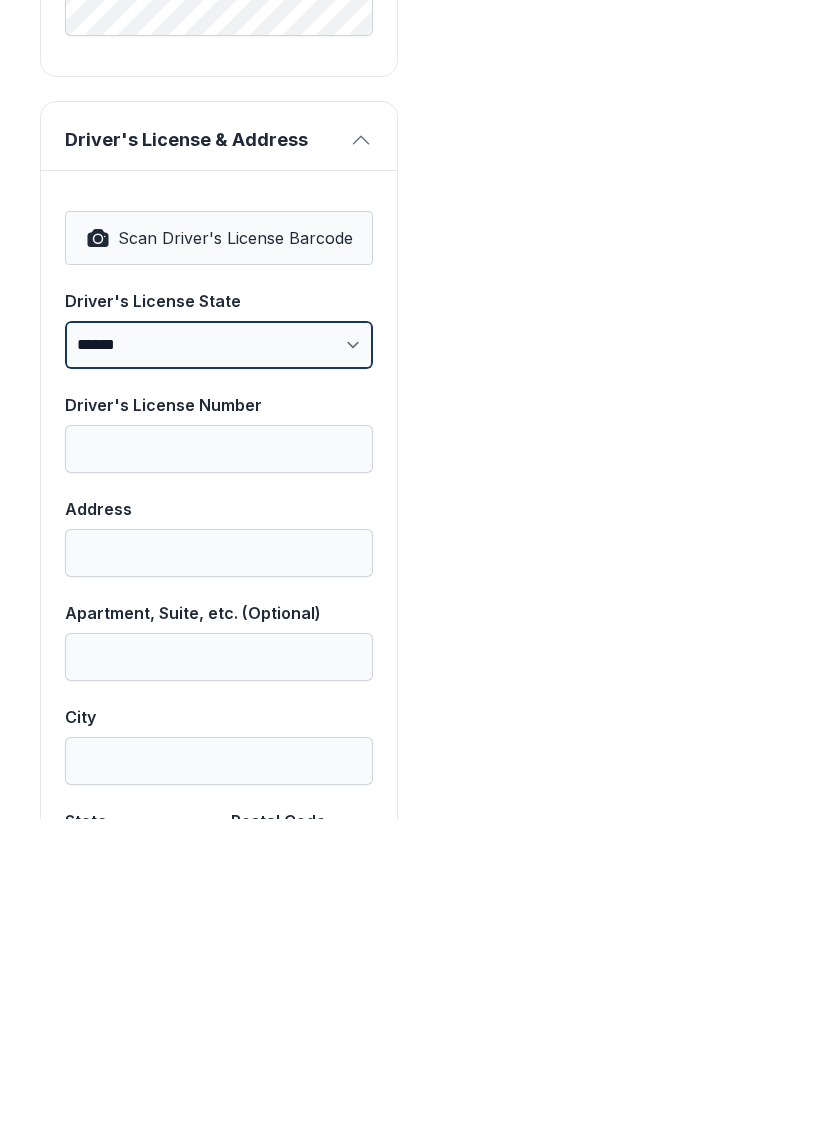 click on "**********" at bounding box center [219, 646] 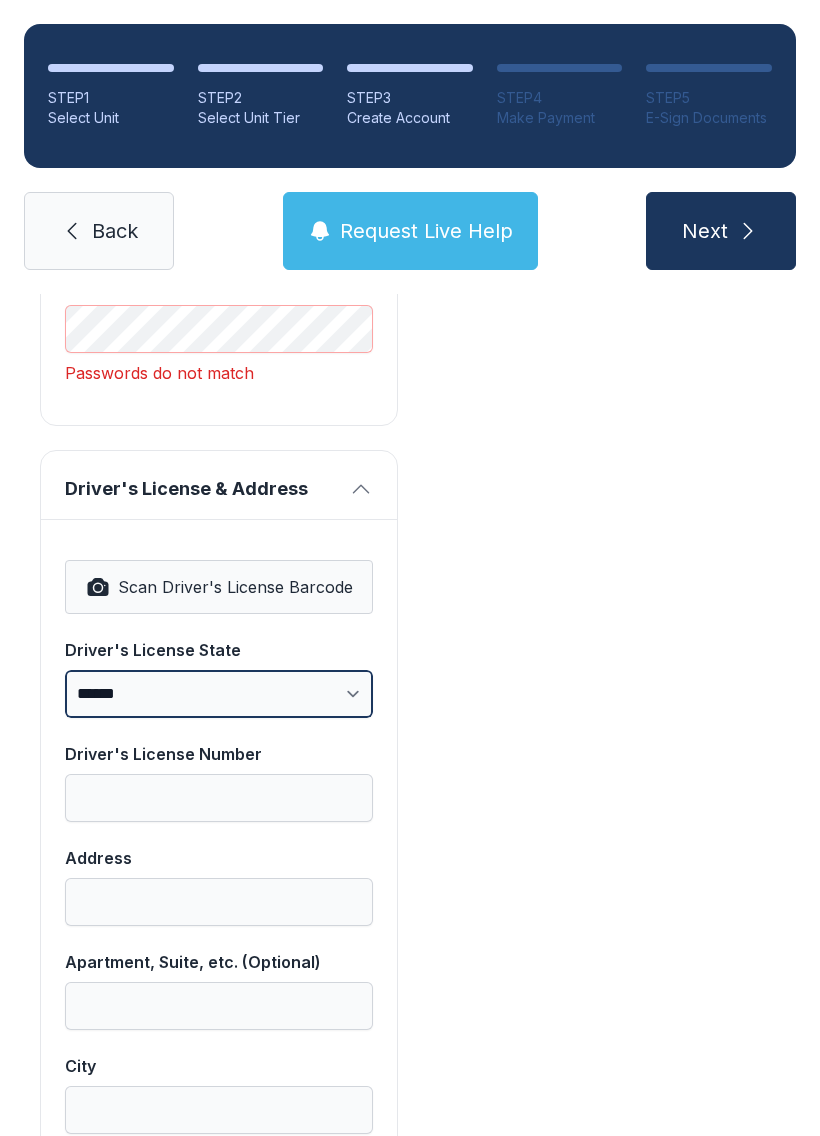 select on "**" 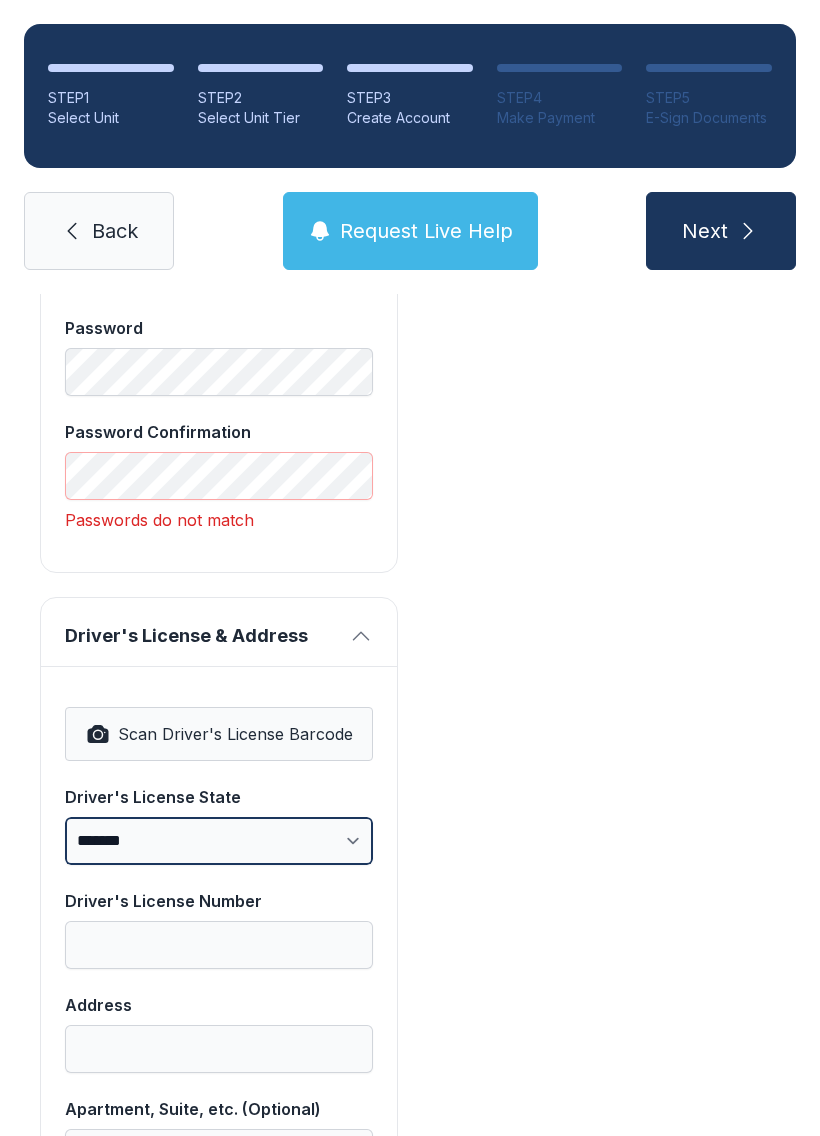 scroll, scrollTop: 922, scrollLeft: 0, axis: vertical 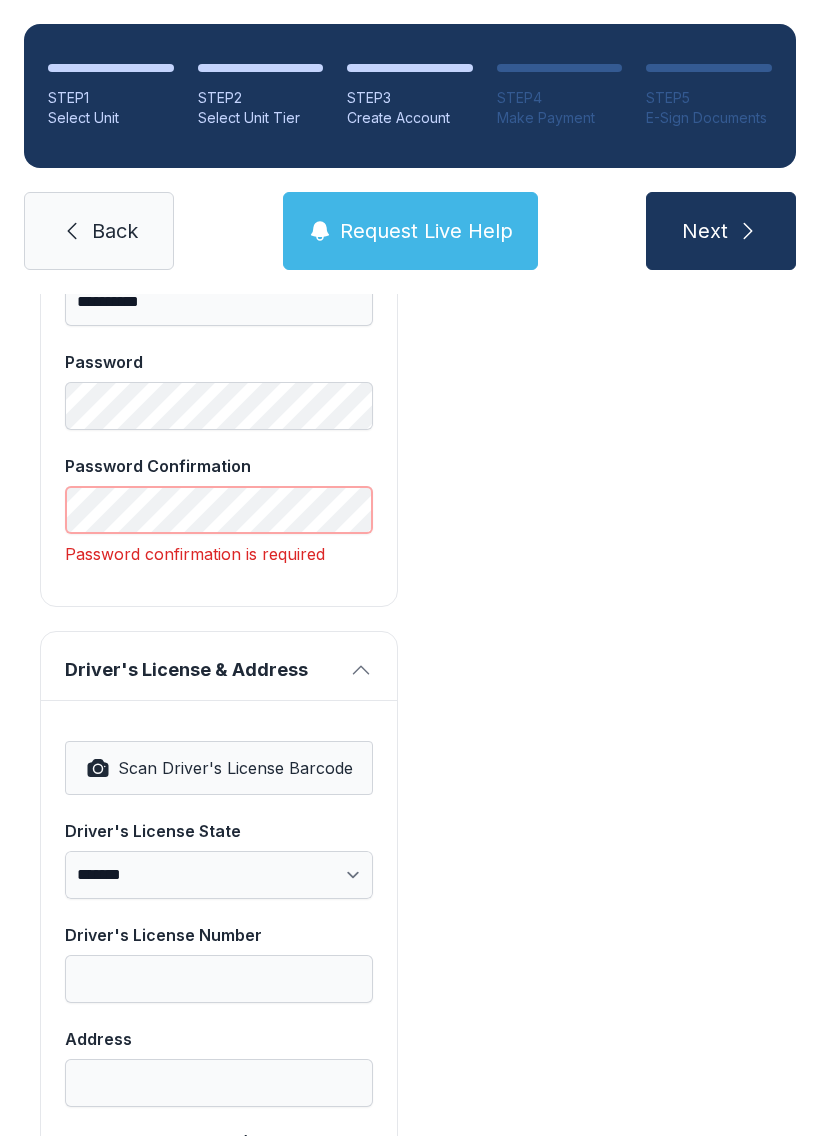 click on "Next" at bounding box center [721, 231] 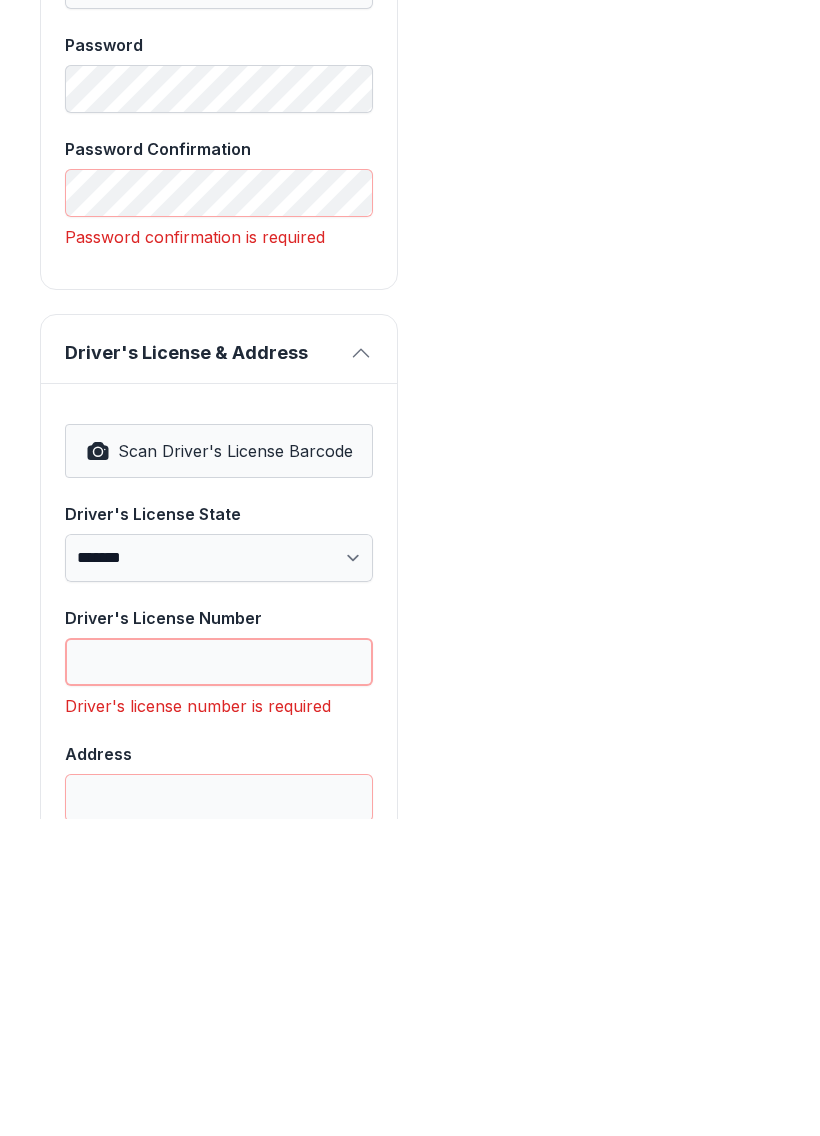 click on "Driver's License Number" at bounding box center (219, 979) 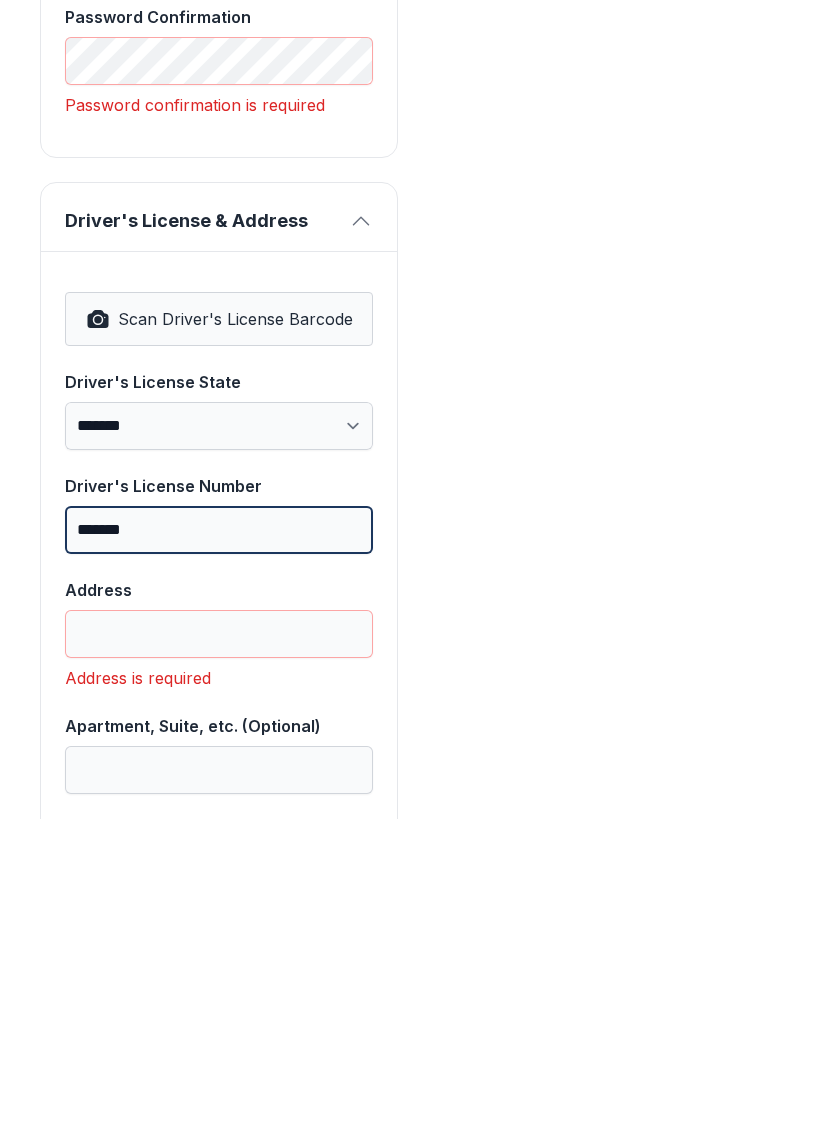 scroll, scrollTop: 1055, scrollLeft: 0, axis: vertical 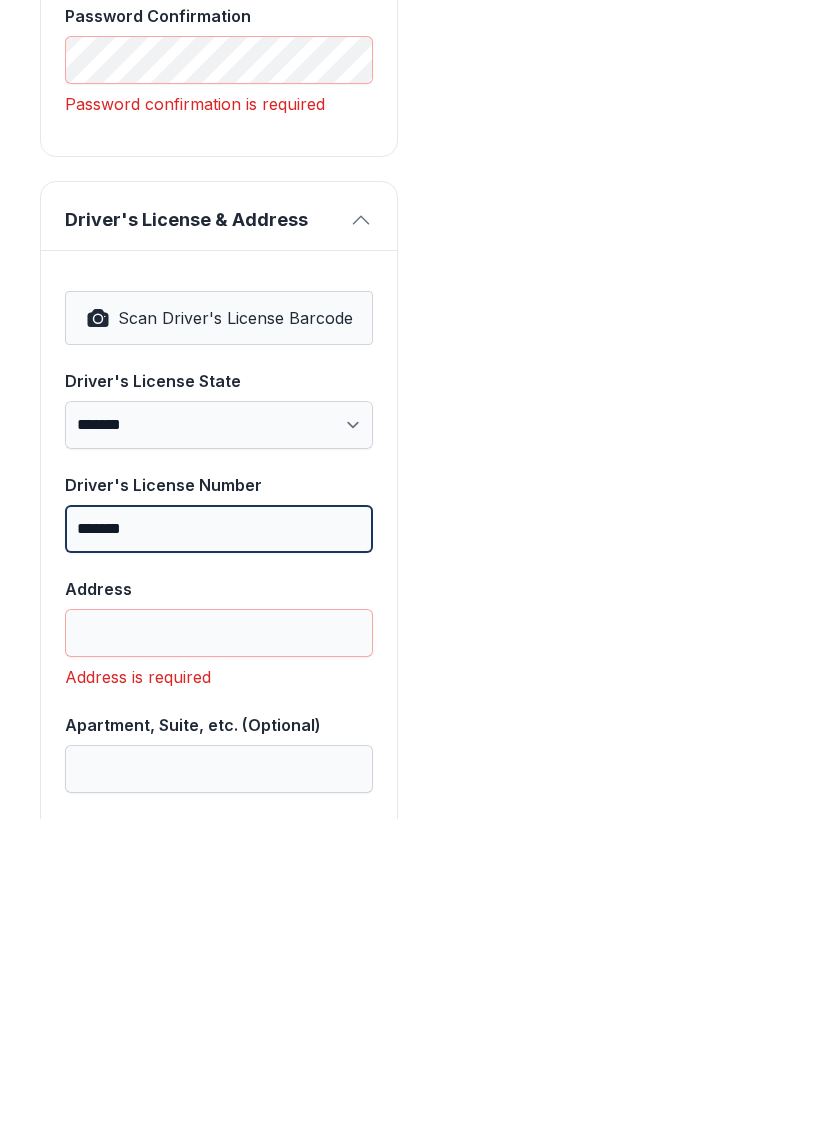 type on "*******" 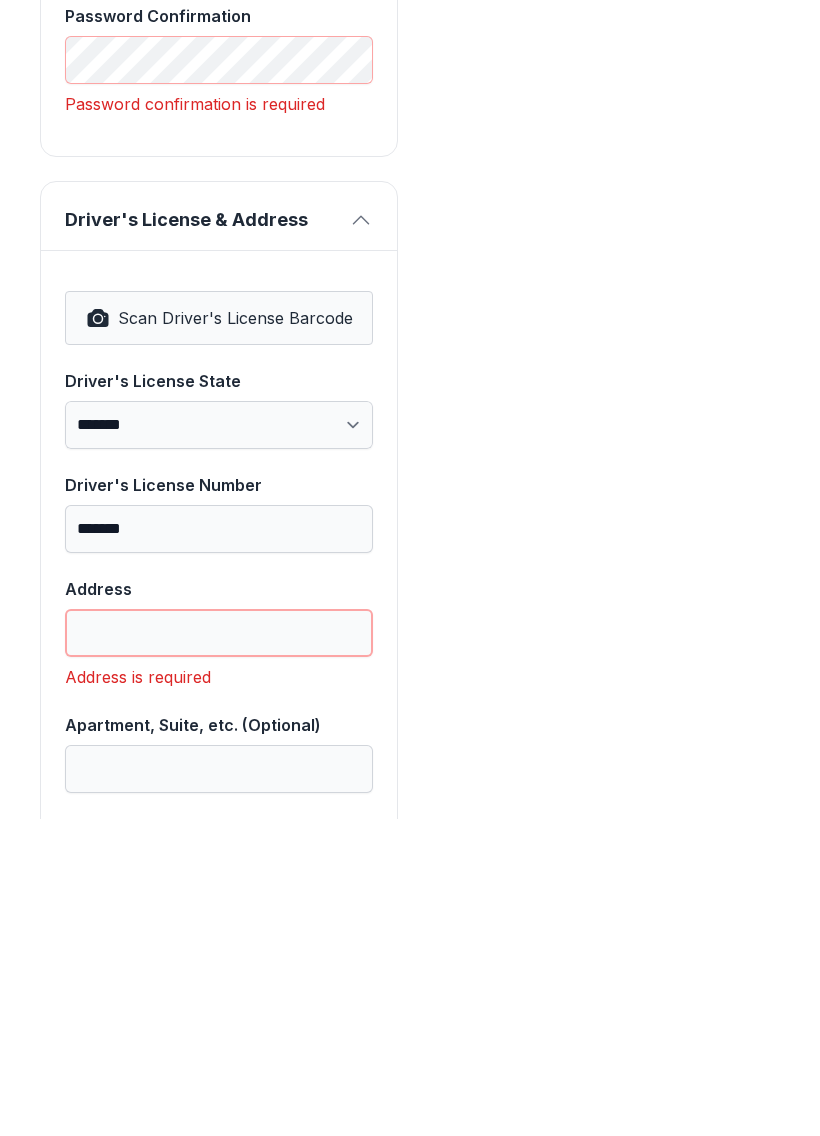 click on "Address" at bounding box center [219, 950] 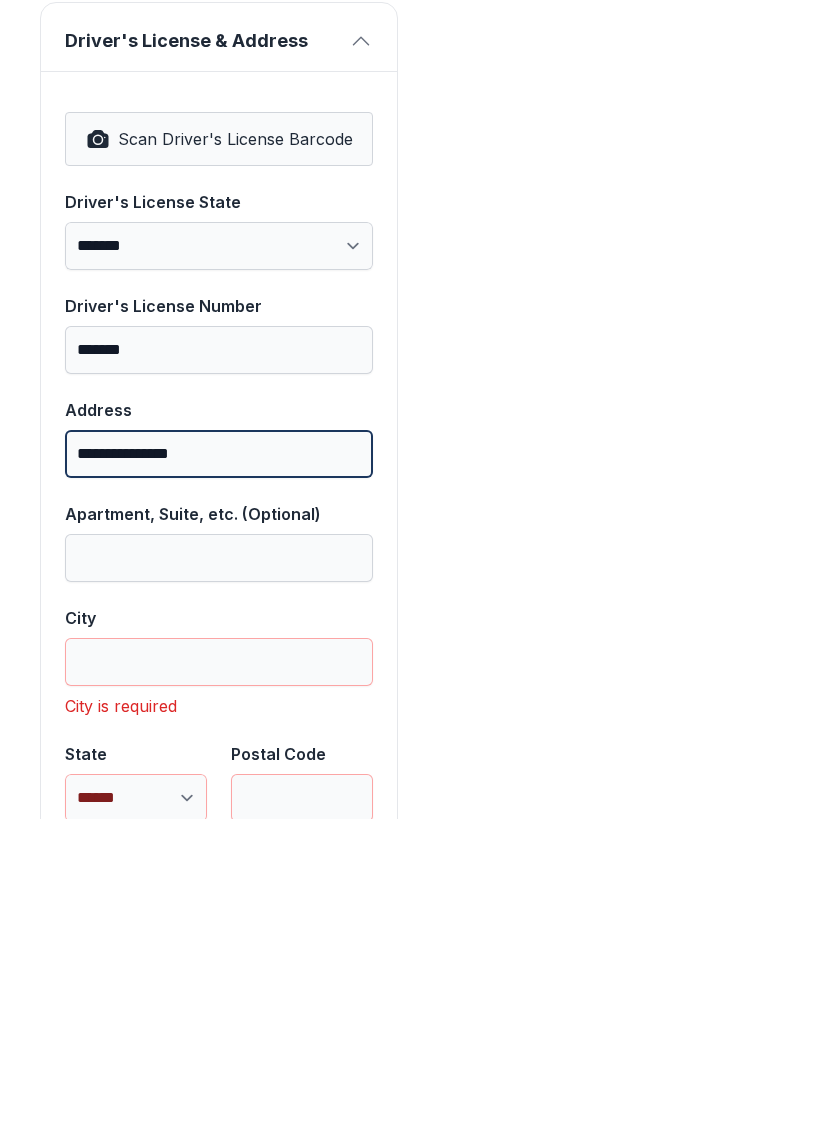 scroll, scrollTop: 1258, scrollLeft: 0, axis: vertical 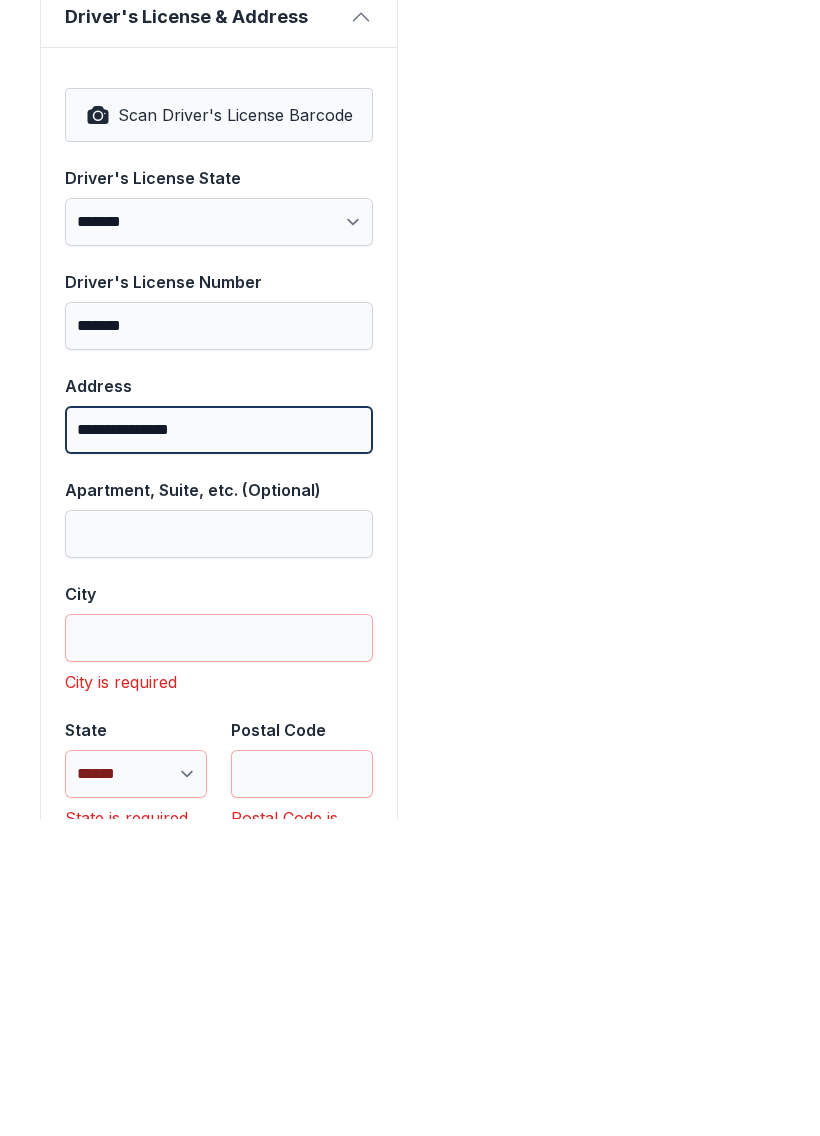 type on "**********" 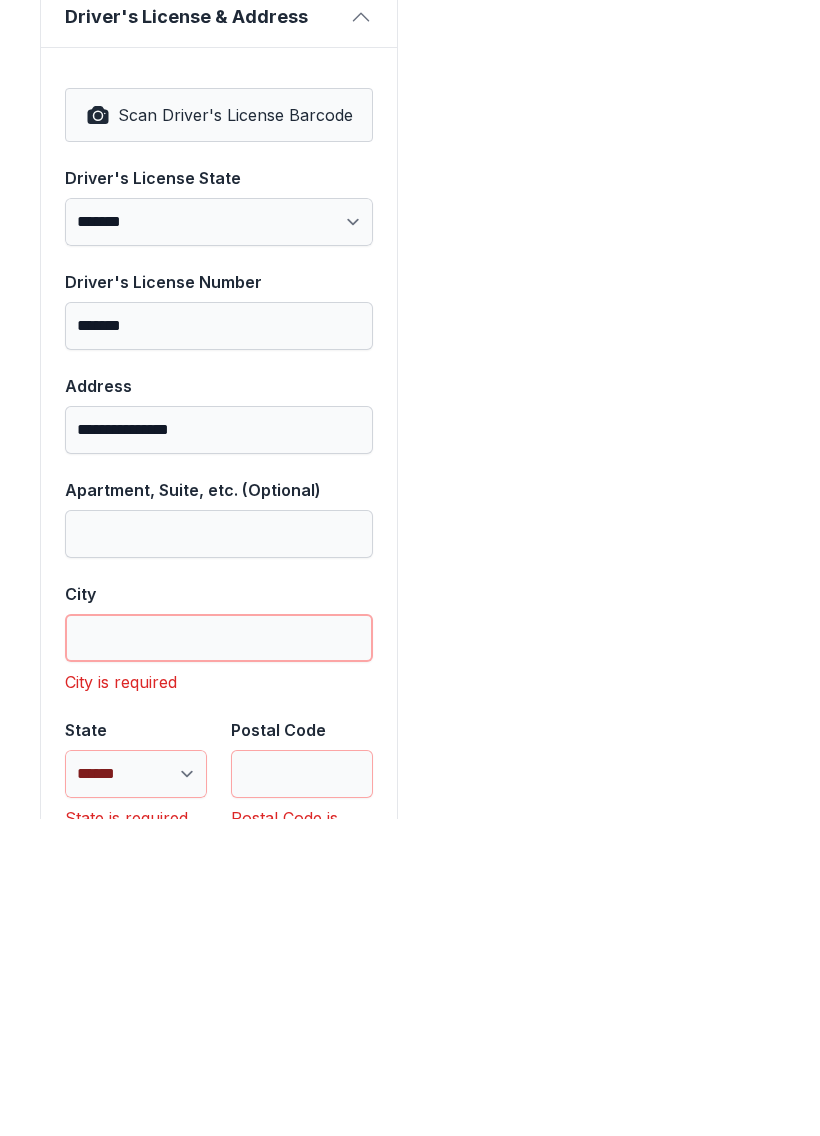 click on "City" at bounding box center [219, 955] 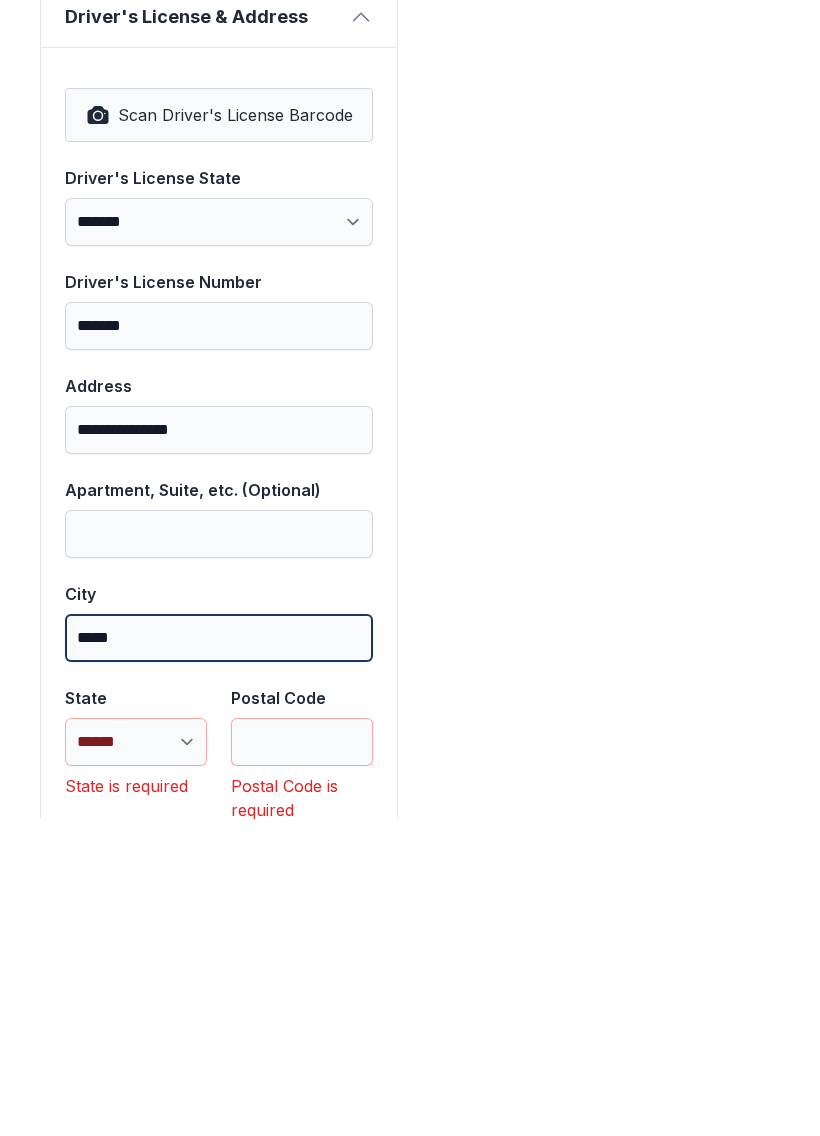 type on "*****" 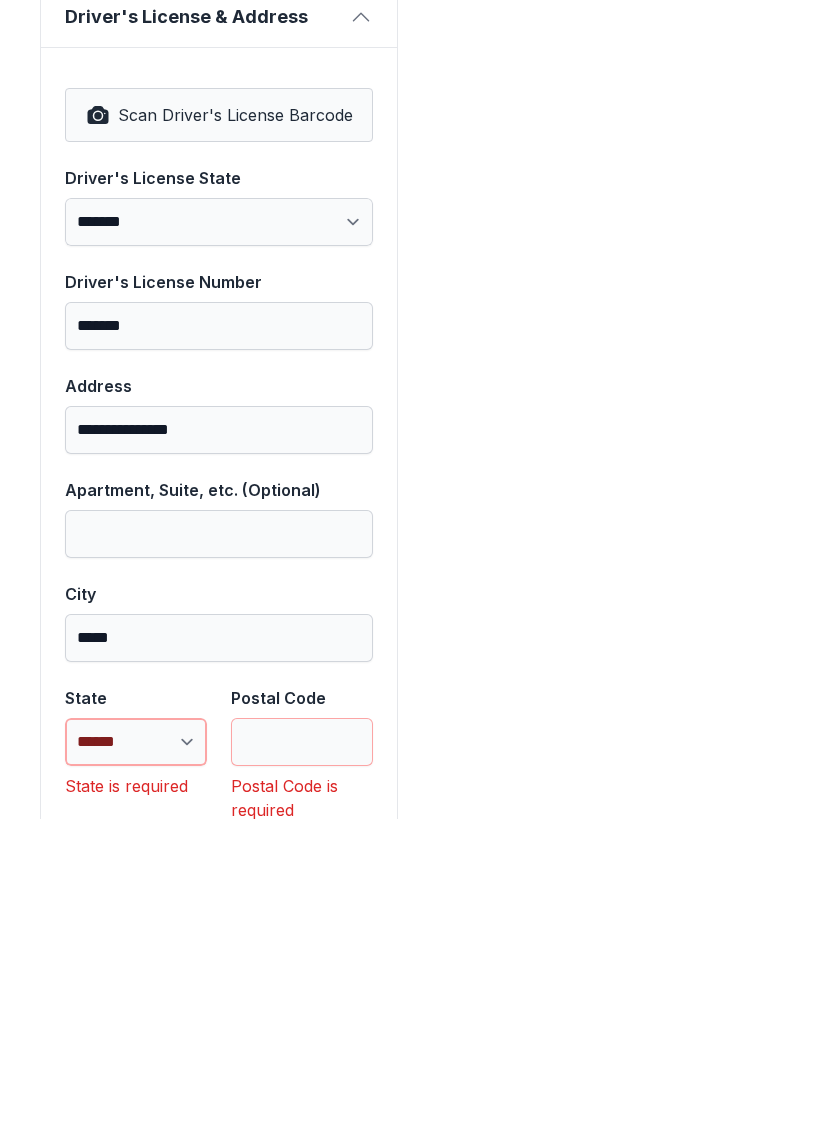 click on "**********" at bounding box center [136, 1059] 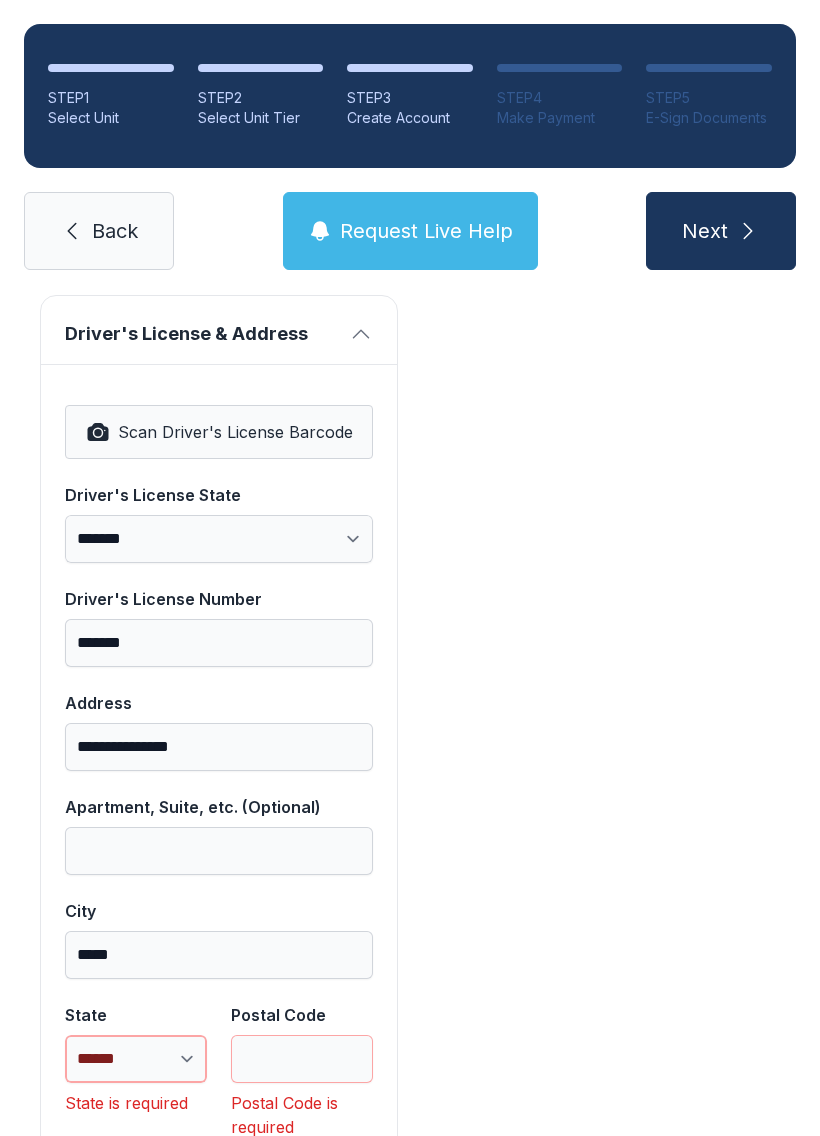 select on "**" 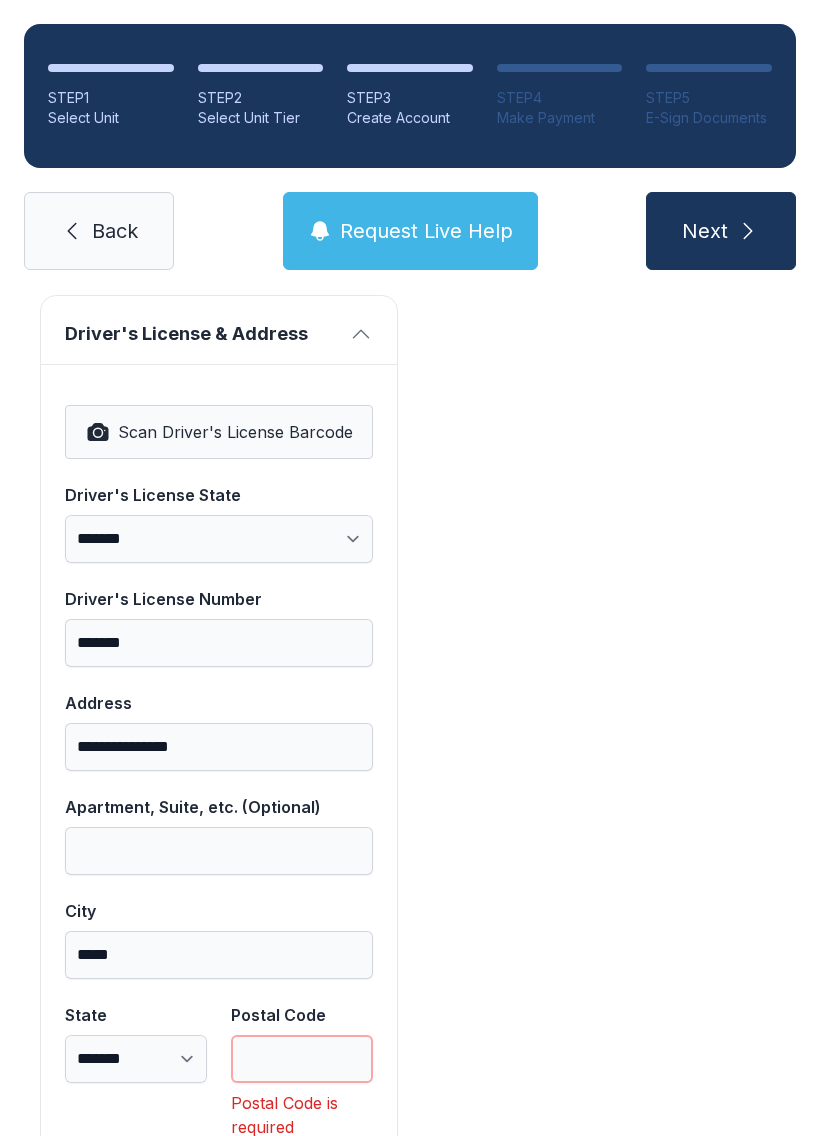 click on "Postal Code" at bounding box center (302, 1059) 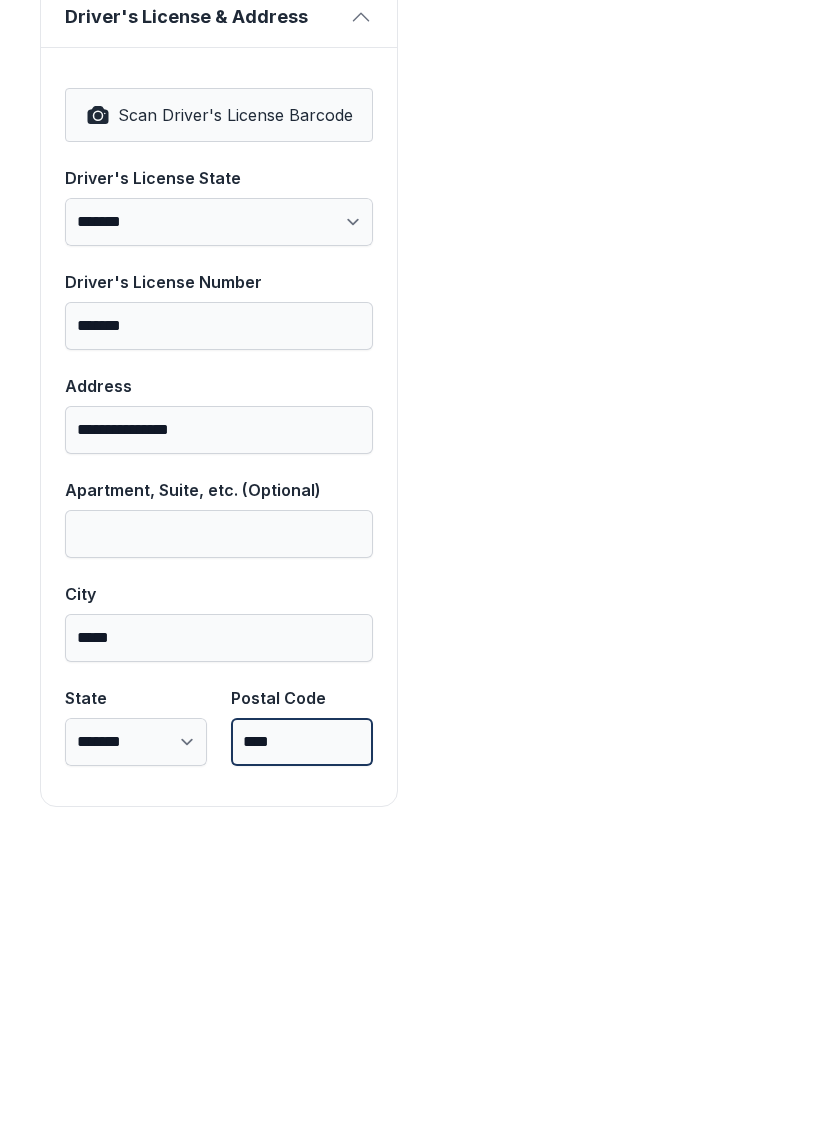 type on "****" 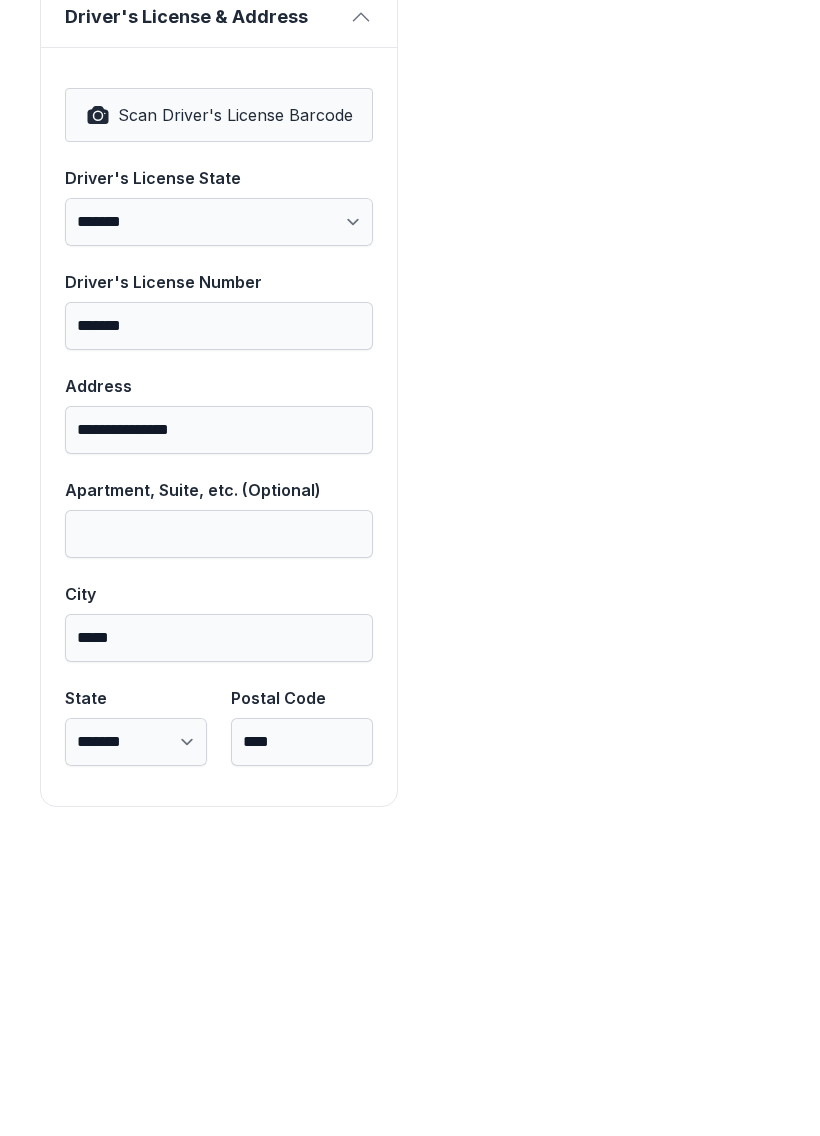 scroll, scrollTop: 0, scrollLeft: 0, axis: both 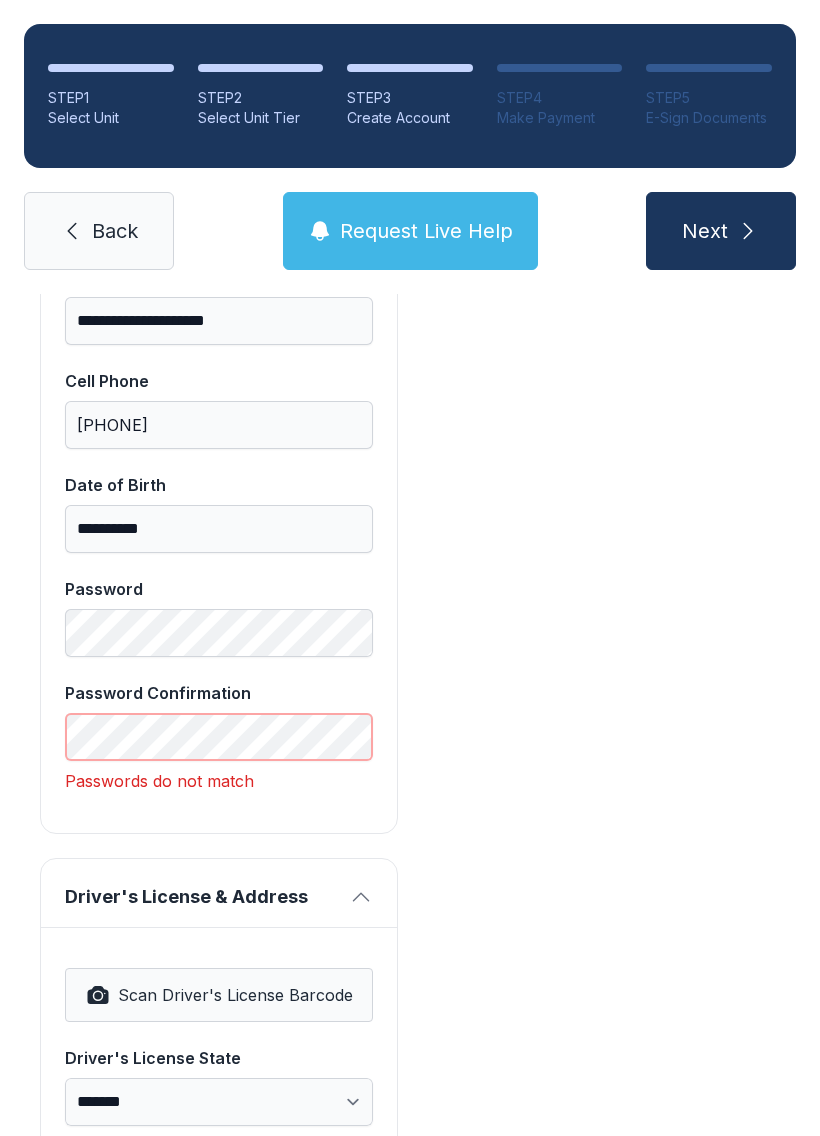 click on "Next" at bounding box center [721, 231] 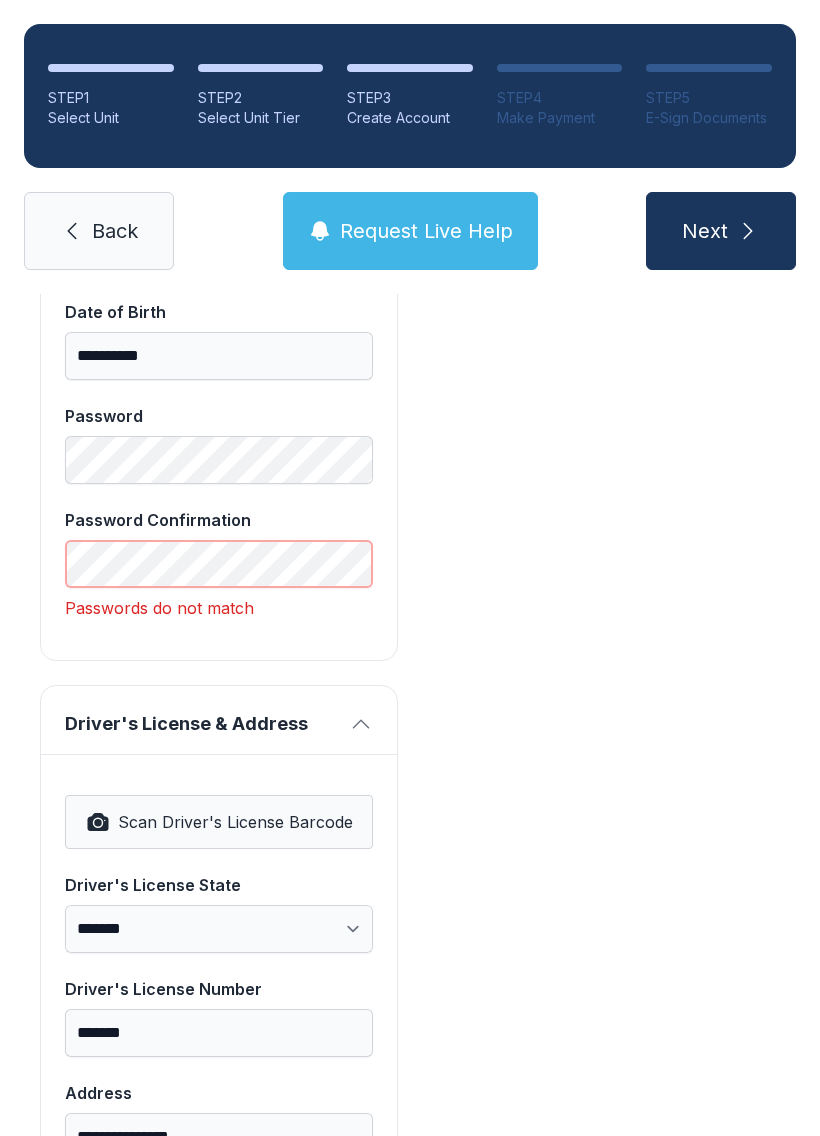 scroll, scrollTop: 895, scrollLeft: 0, axis: vertical 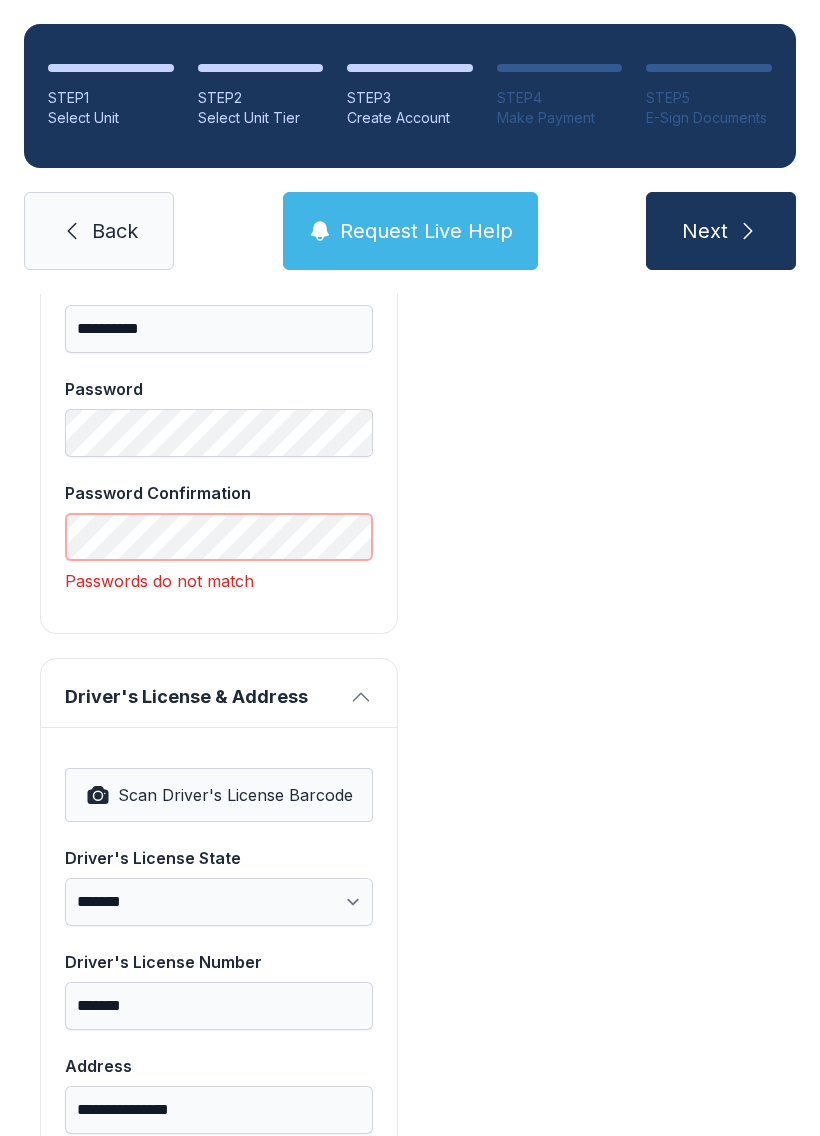 click on "Next" at bounding box center [721, 231] 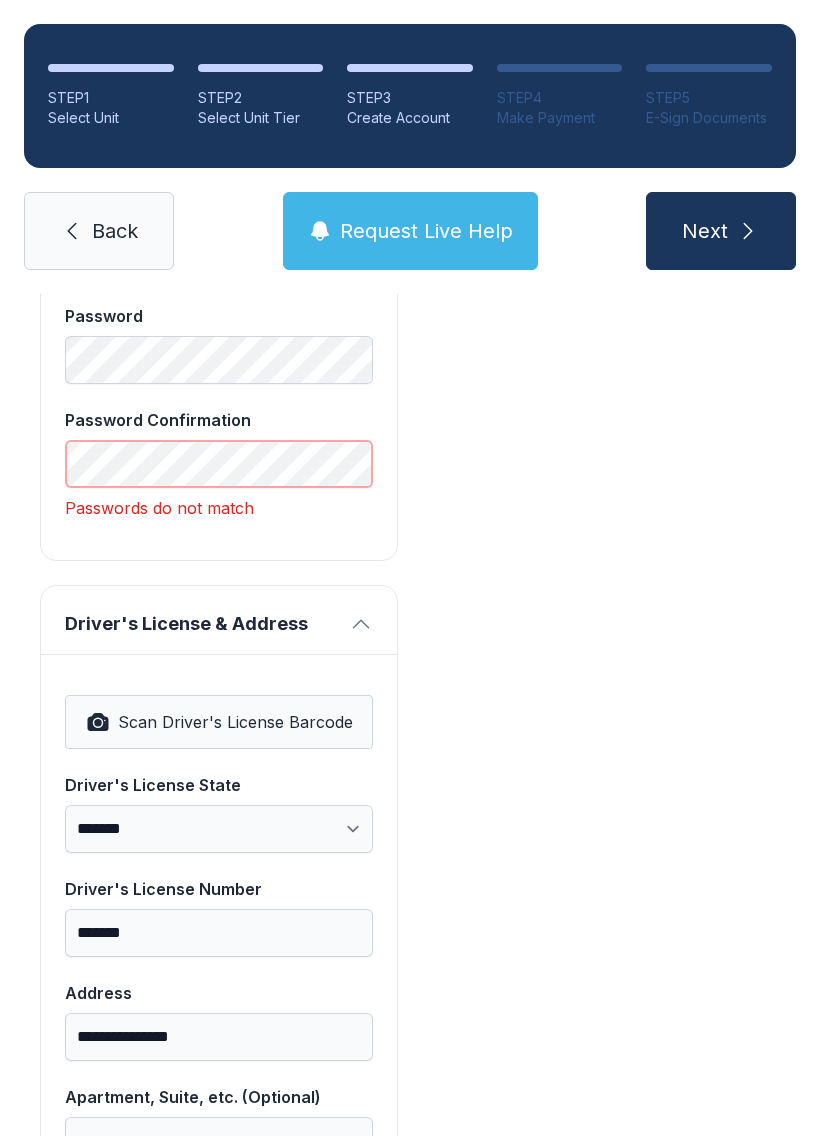 scroll, scrollTop: 971, scrollLeft: 0, axis: vertical 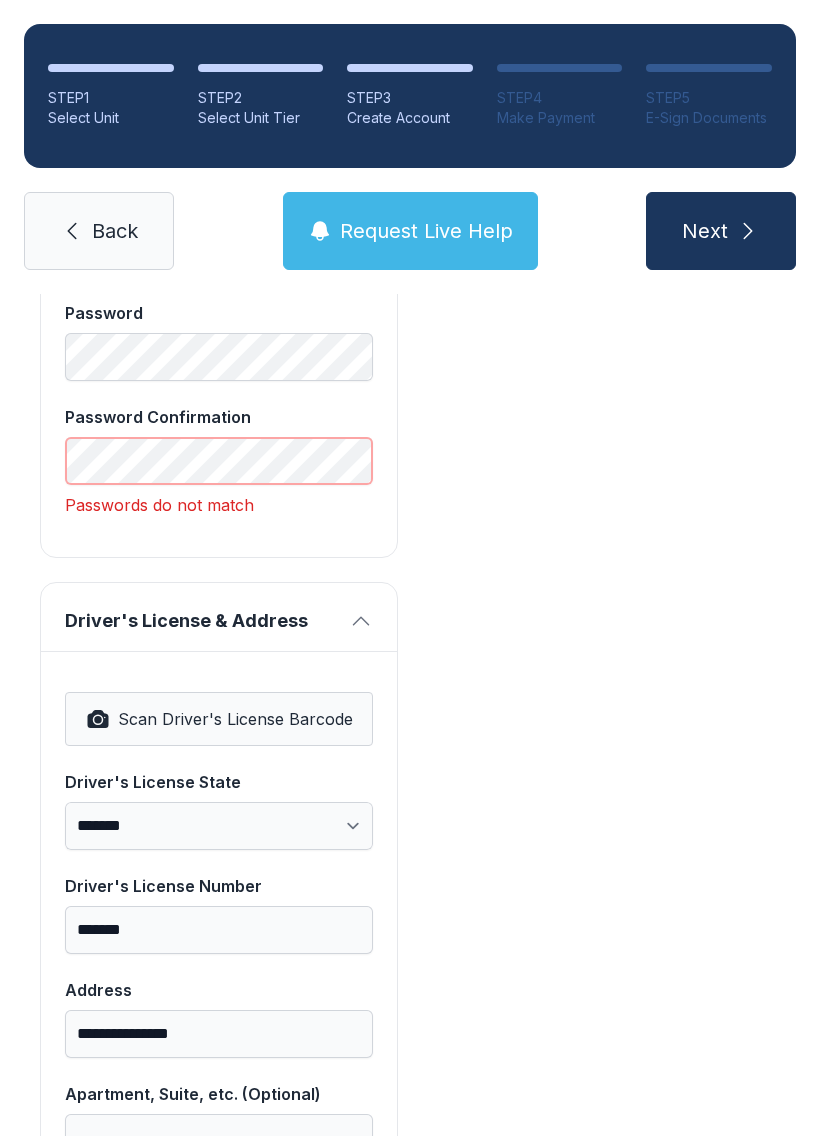 click on "Next" at bounding box center [721, 231] 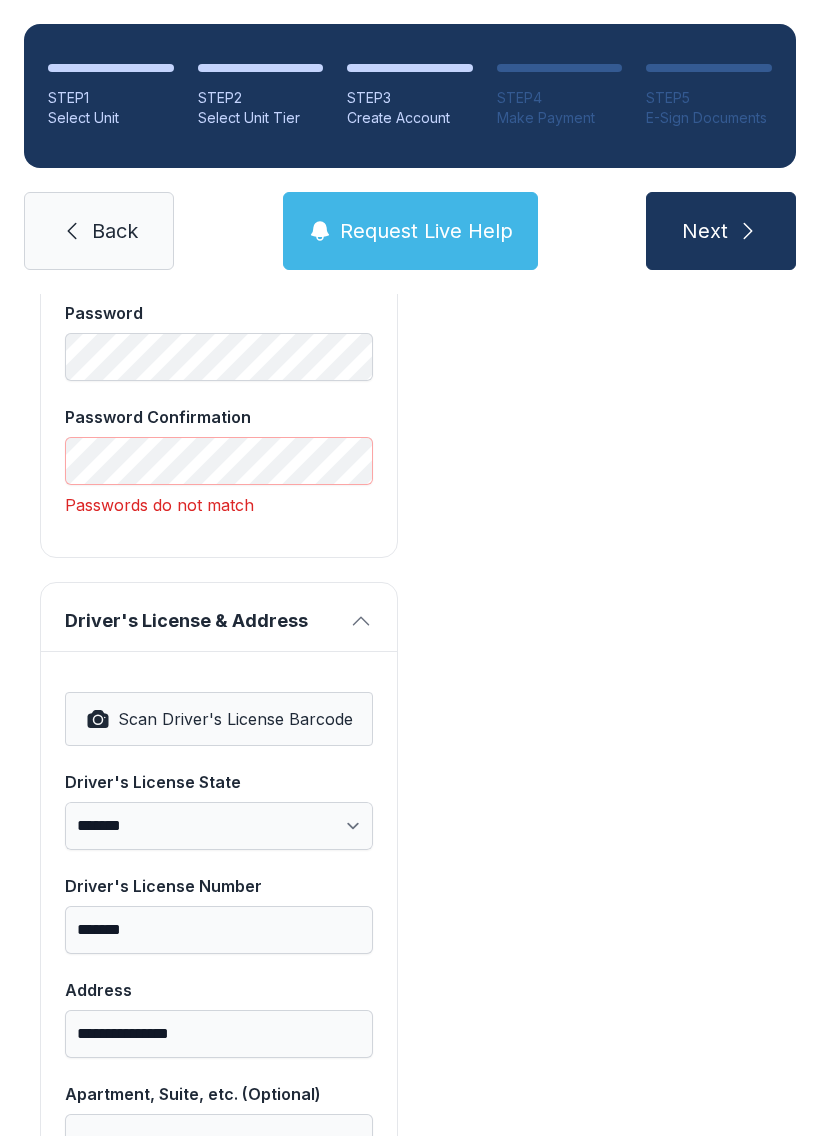 click on "Driver's License & Address" at bounding box center (219, 617) 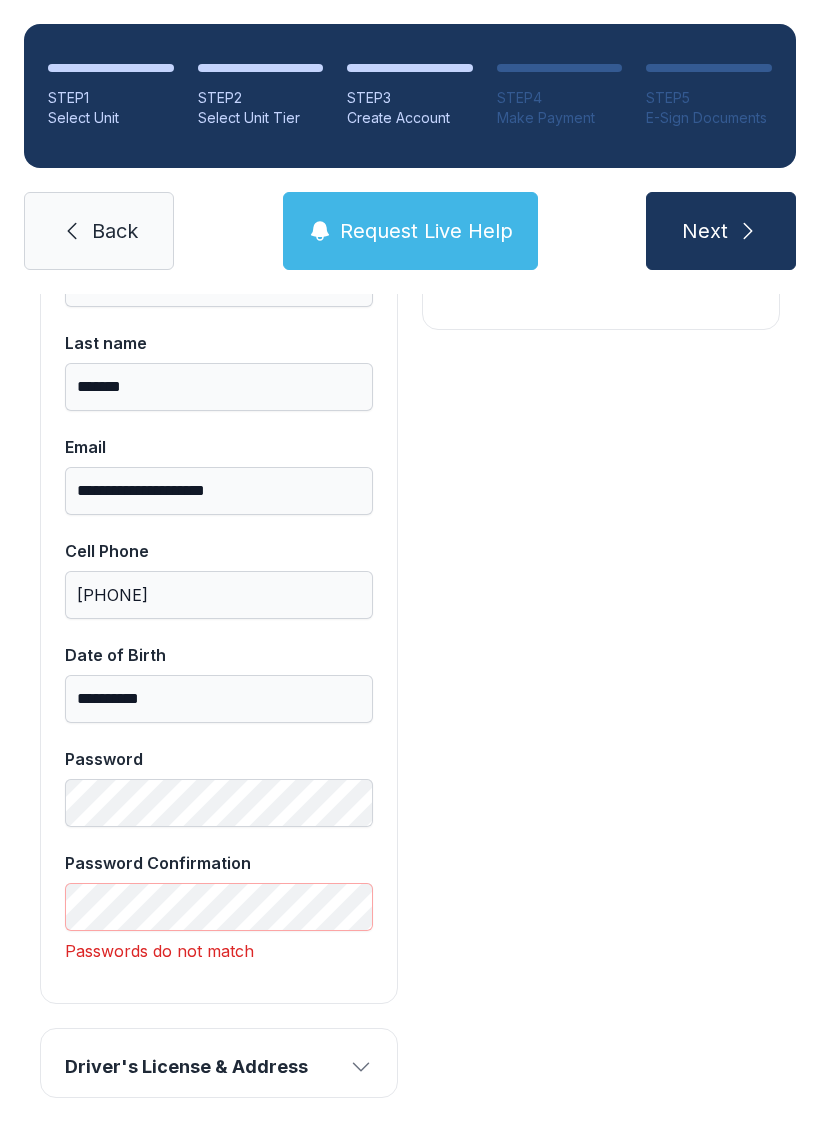 scroll, scrollTop: 523, scrollLeft: 0, axis: vertical 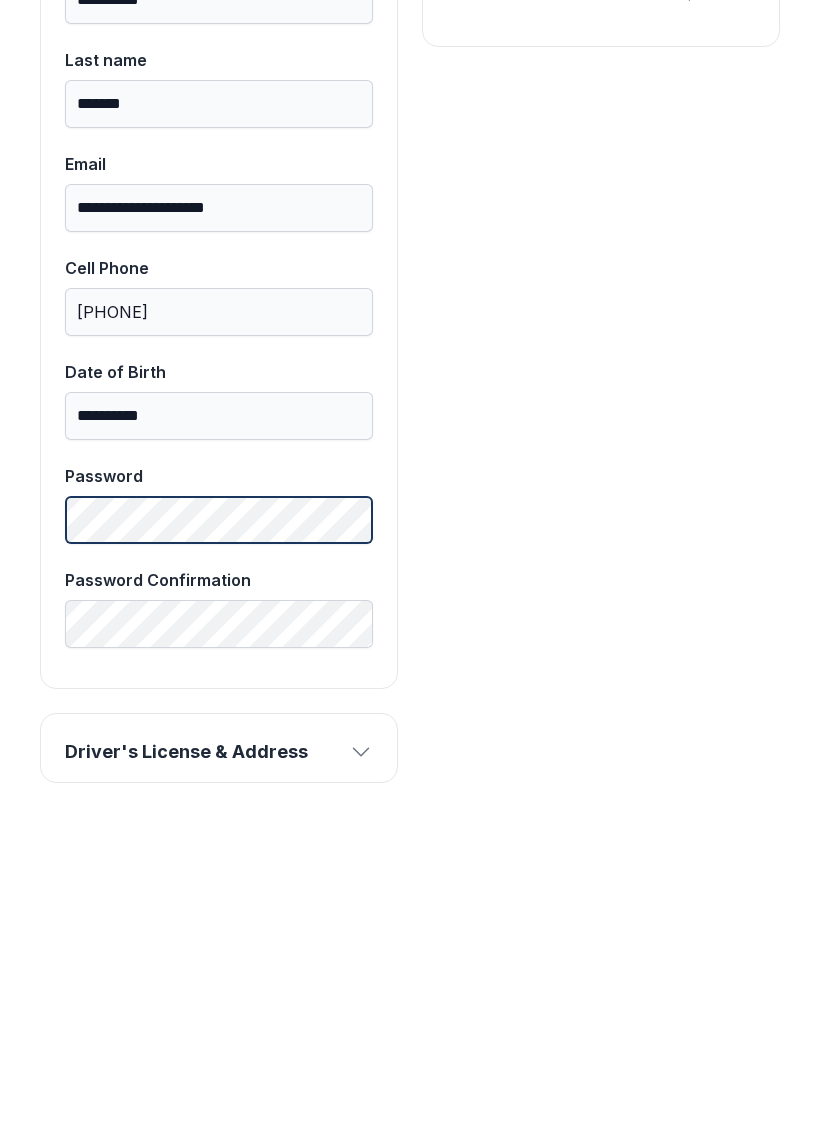 click on "Next" at bounding box center [721, 231] 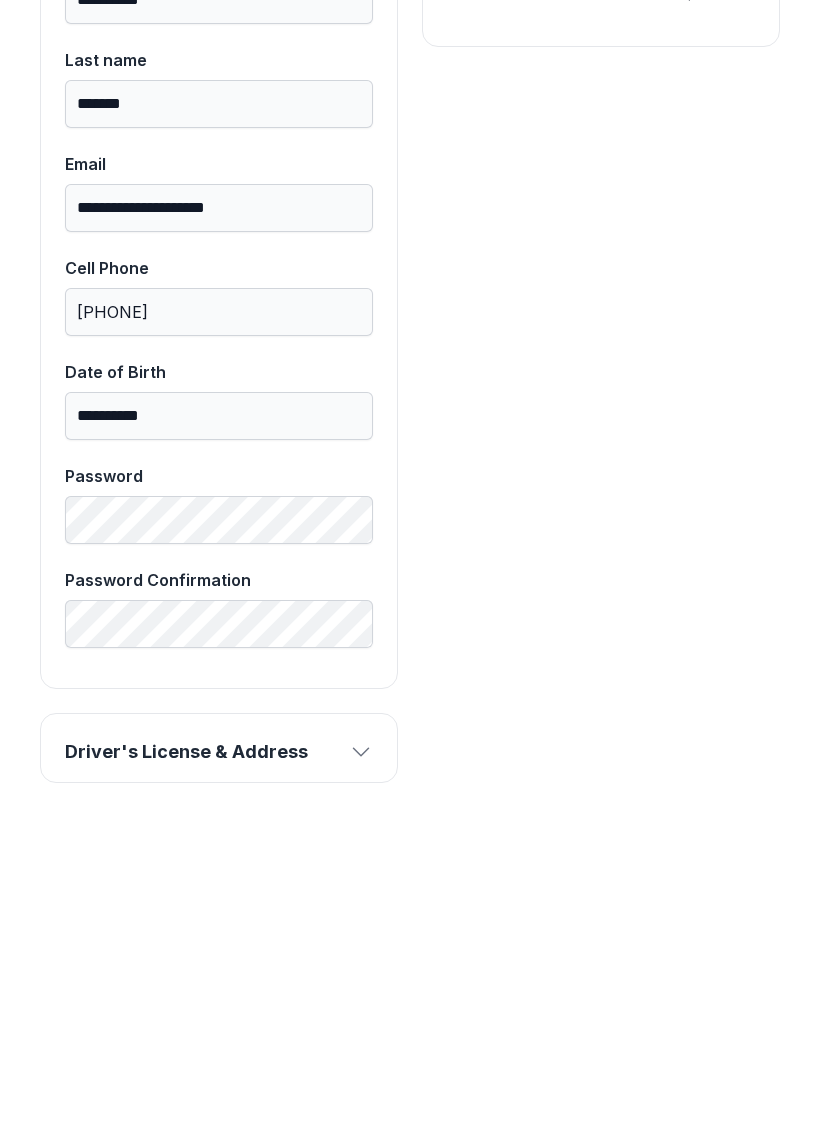 click on "Driver's License & Address" at bounding box center [219, 1065] 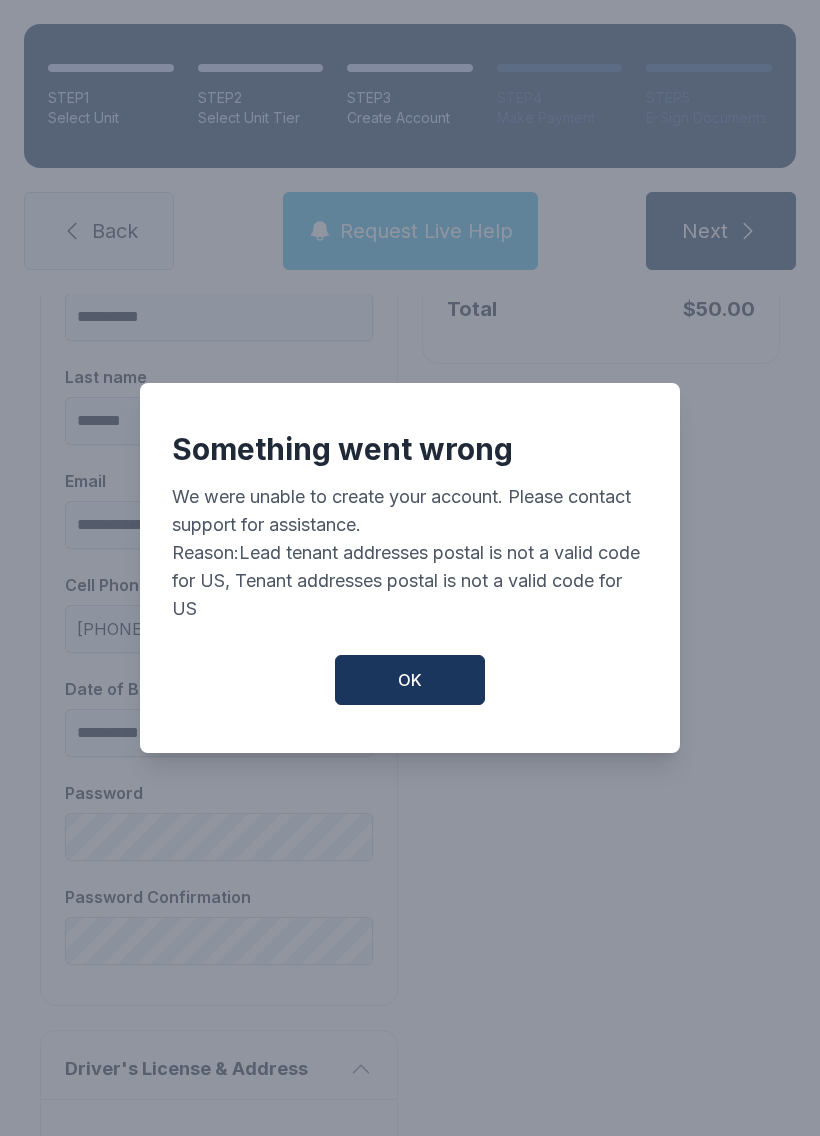 click on "OK" at bounding box center (410, 680) 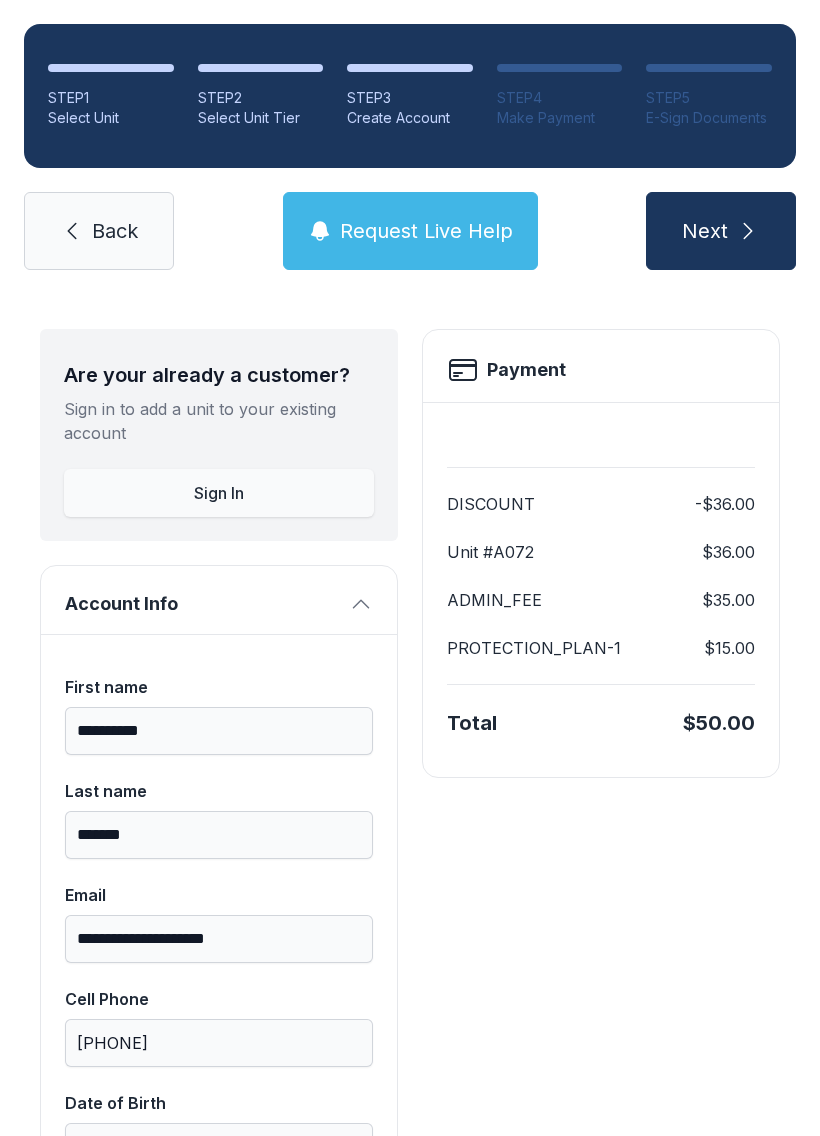 scroll, scrollTop: 79, scrollLeft: 0, axis: vertical 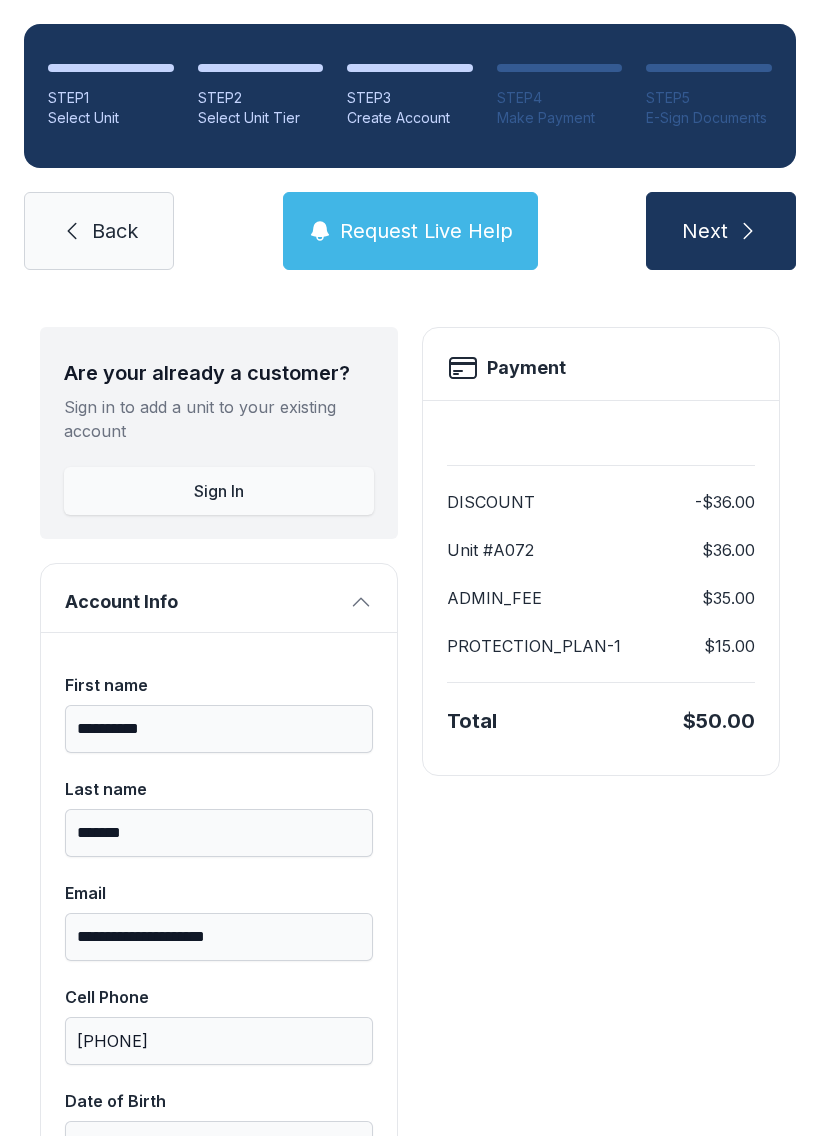 click on "Next" at bounding box center [721, 231] 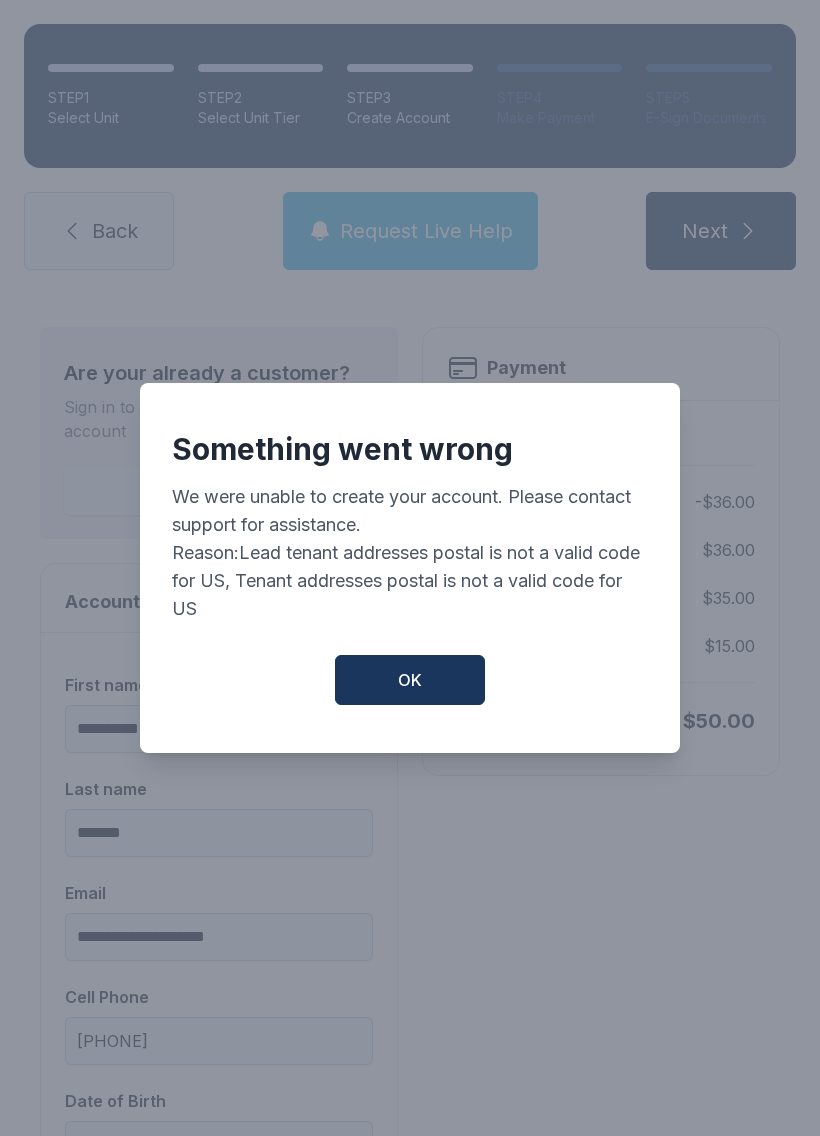 click on "OK" at bounding box center (410, 680) 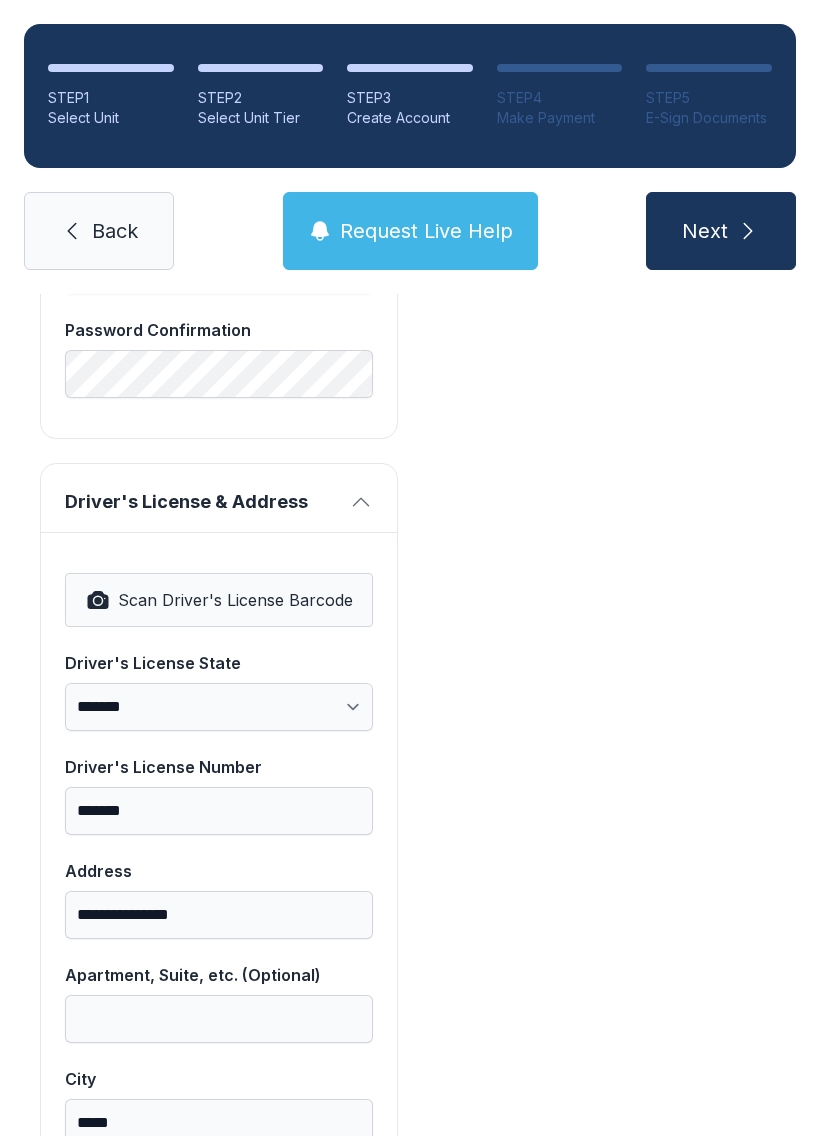 scroll, scrollTop: 1059, scrollLeft: 0, axis: vertical 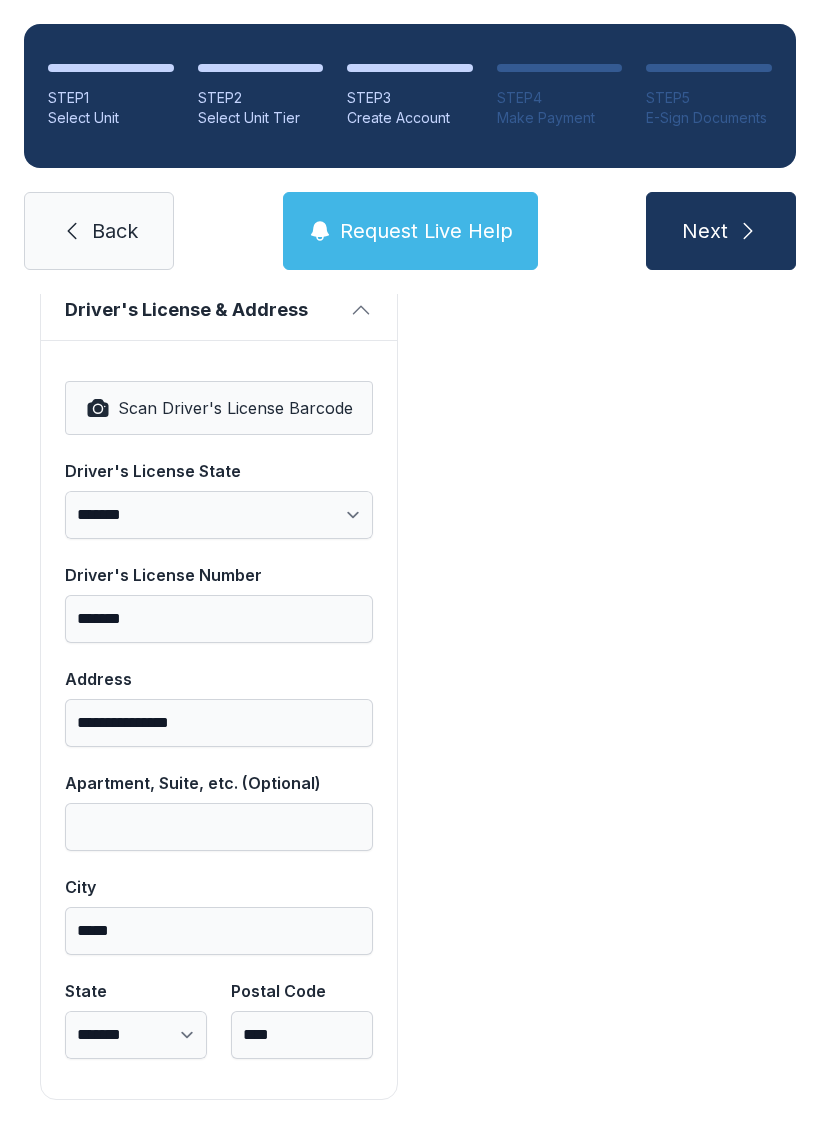 click on "Next" at bounding box center [721, 231] 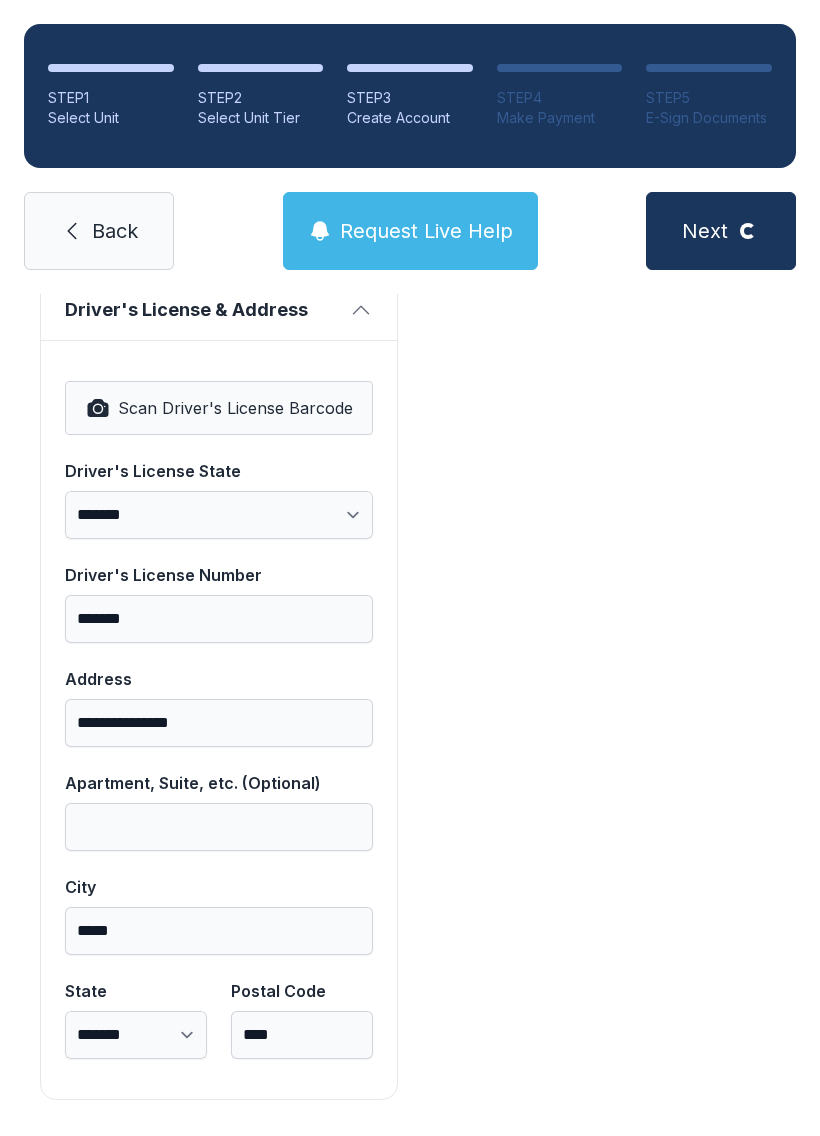 click on "Back" at bounding box center [99, 231] 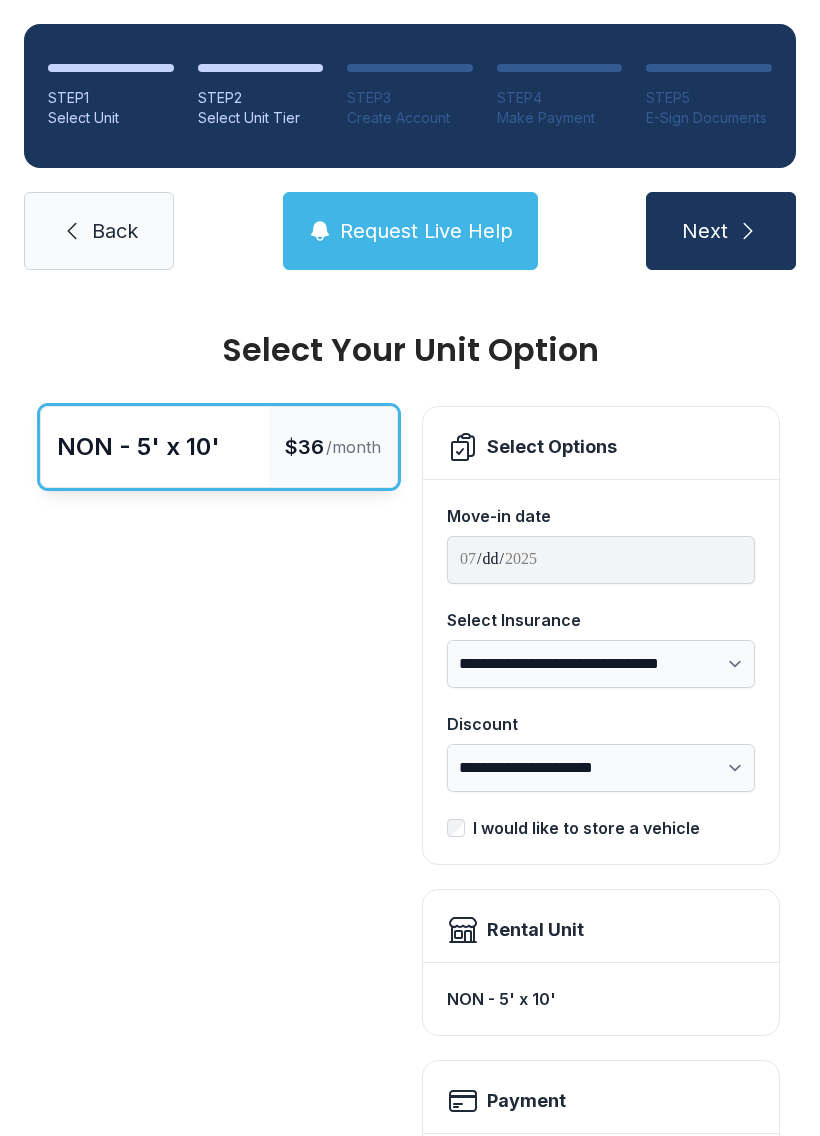 click on "Back" at bounding box center (99, 231) 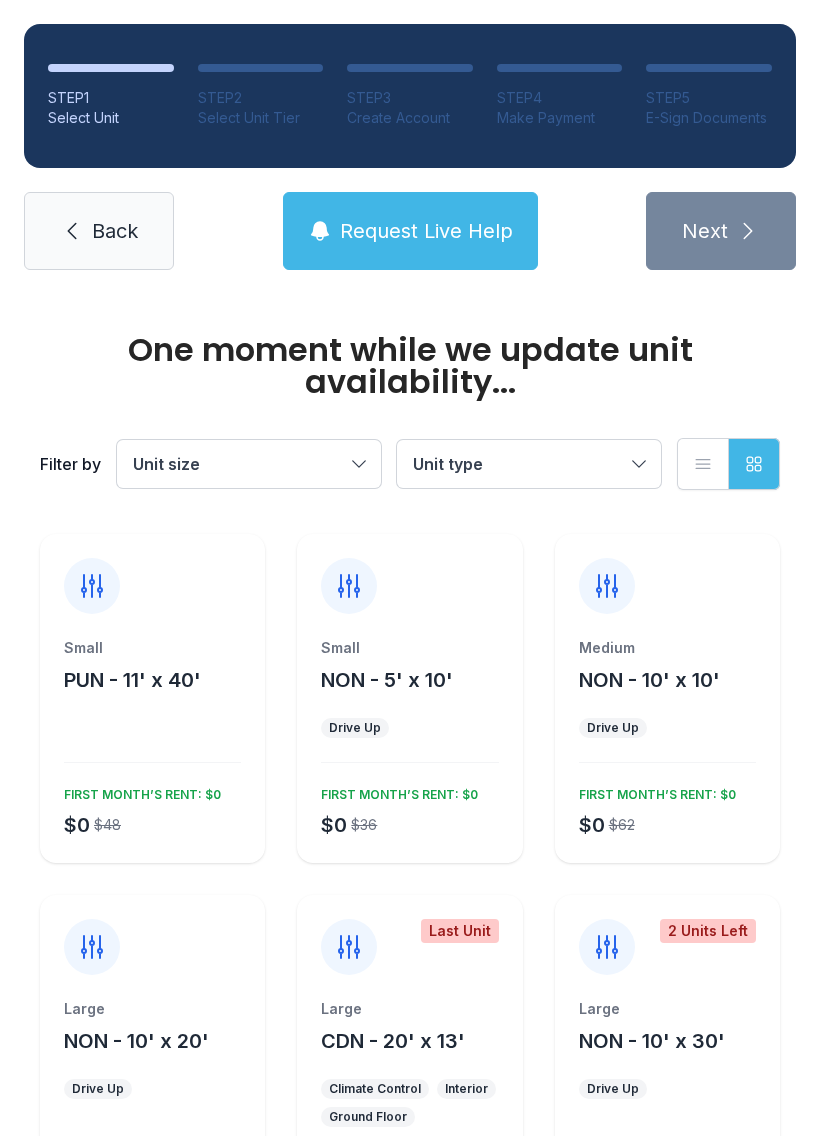 click on "Back" at bounding box center [99, 231] 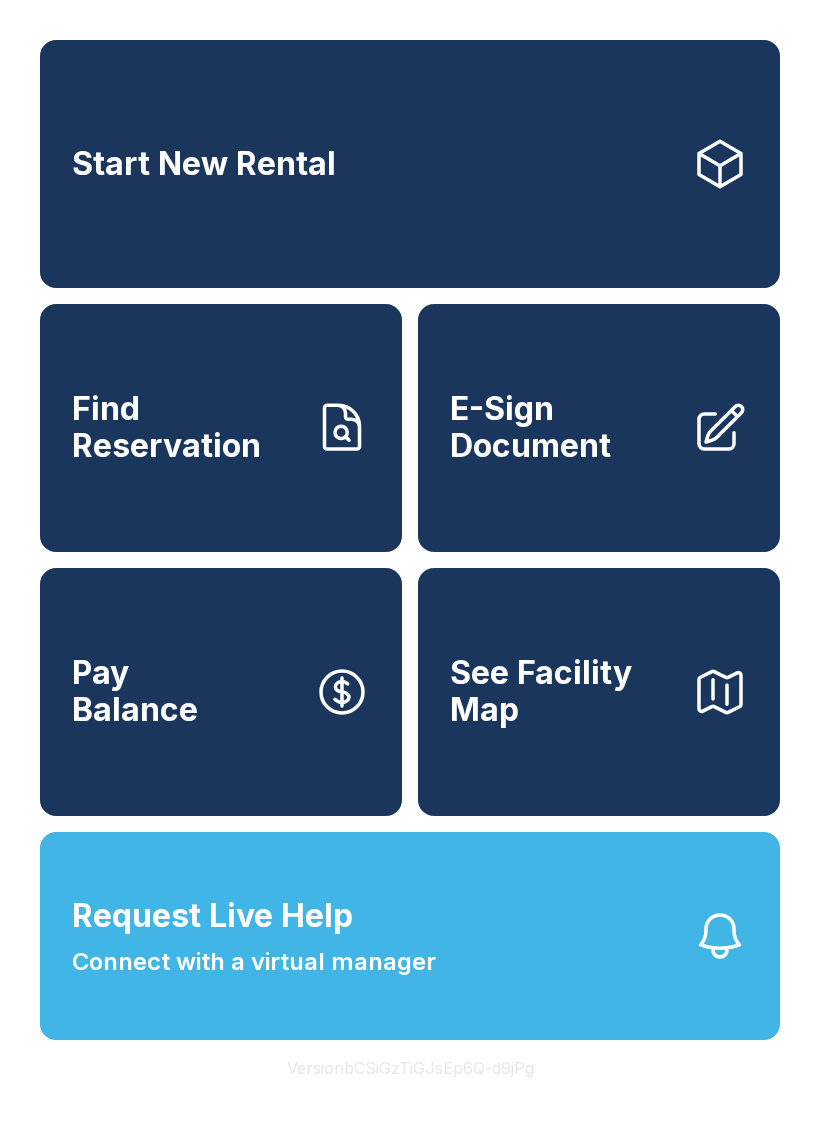 click on "Find Reservation" at bounding box center (221, 428) 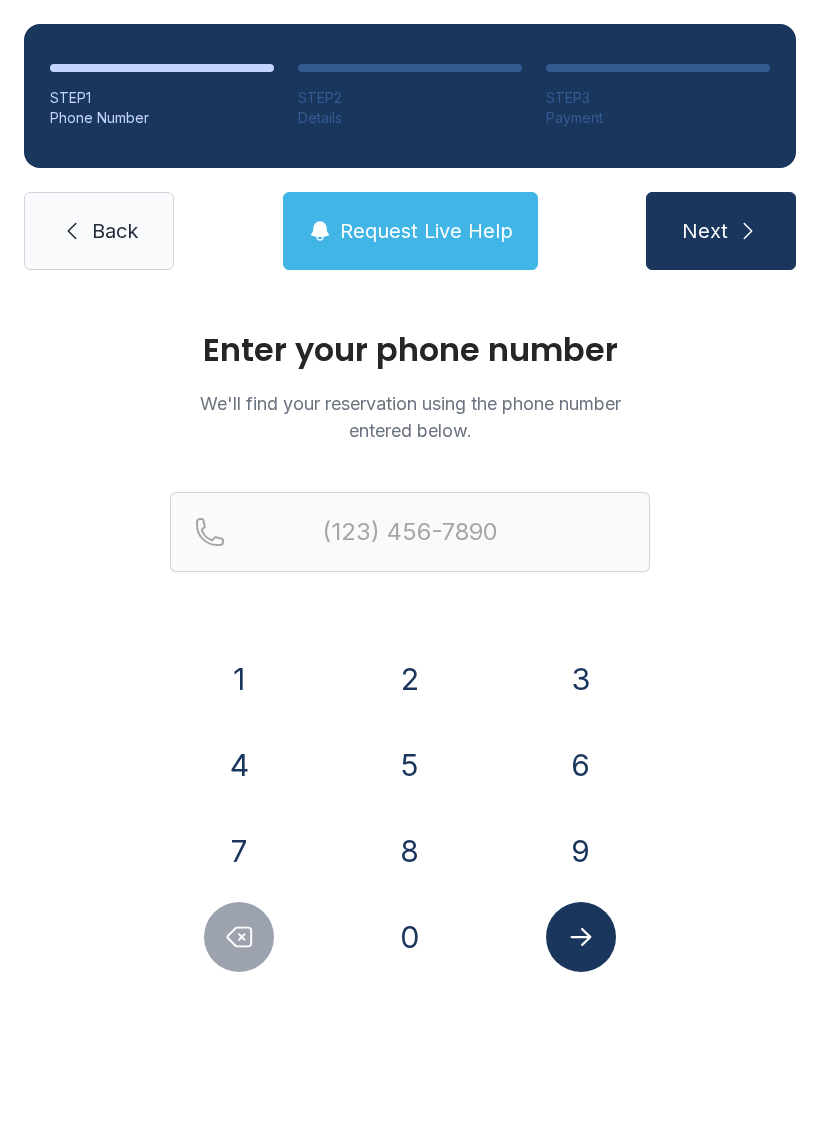 click on "3" at bounding box center (239, 679) 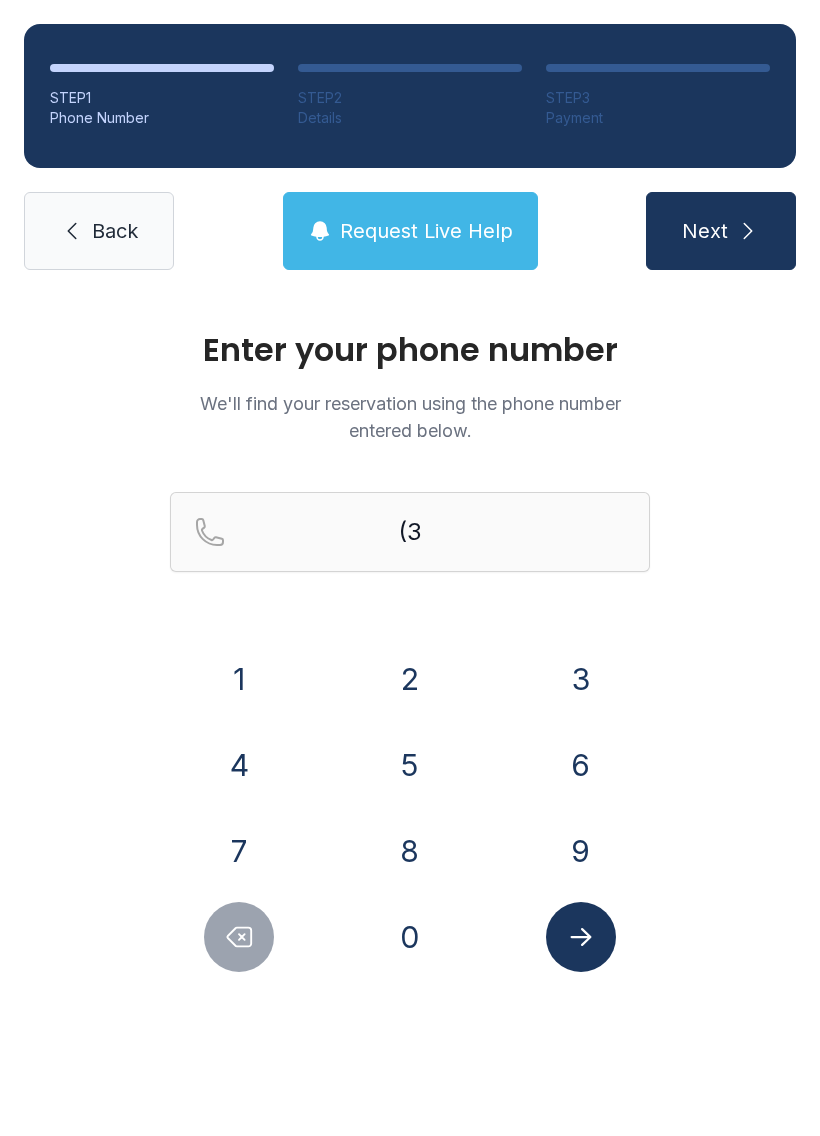 click on "1" at bounding box center (239, 679) 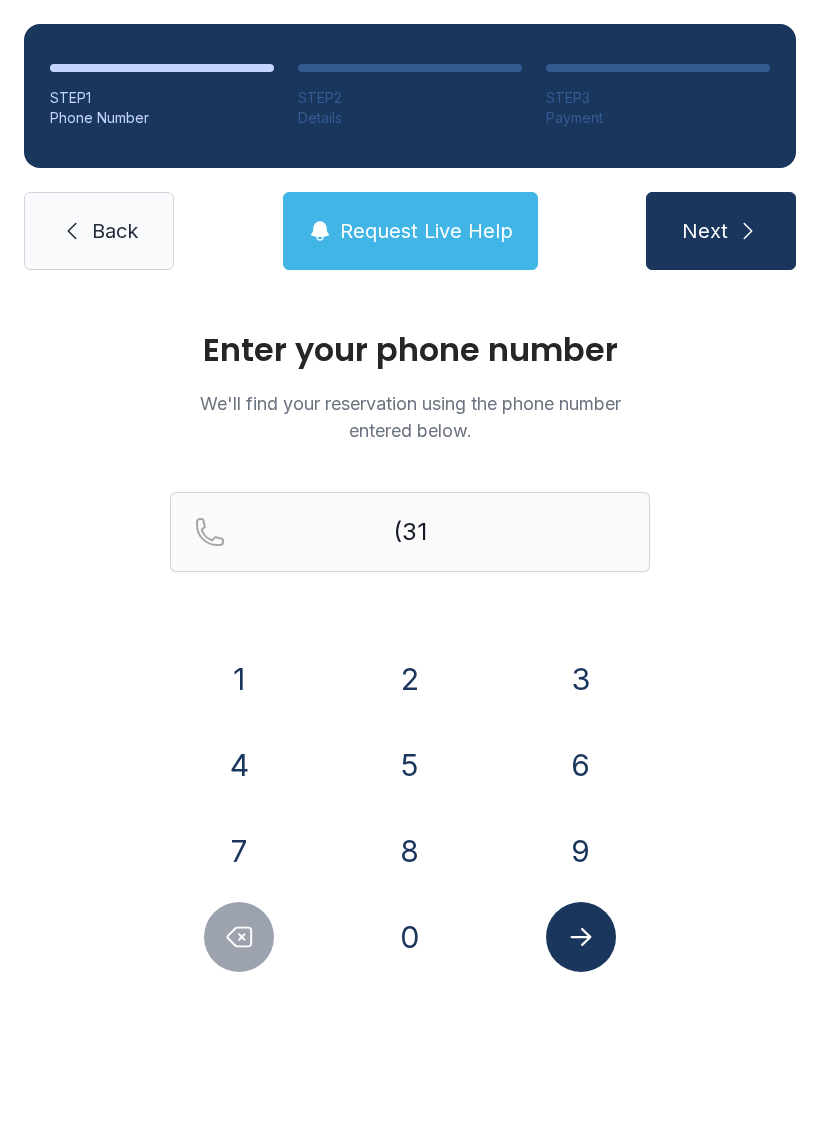 click on "6" at bounding box center [239, 679] 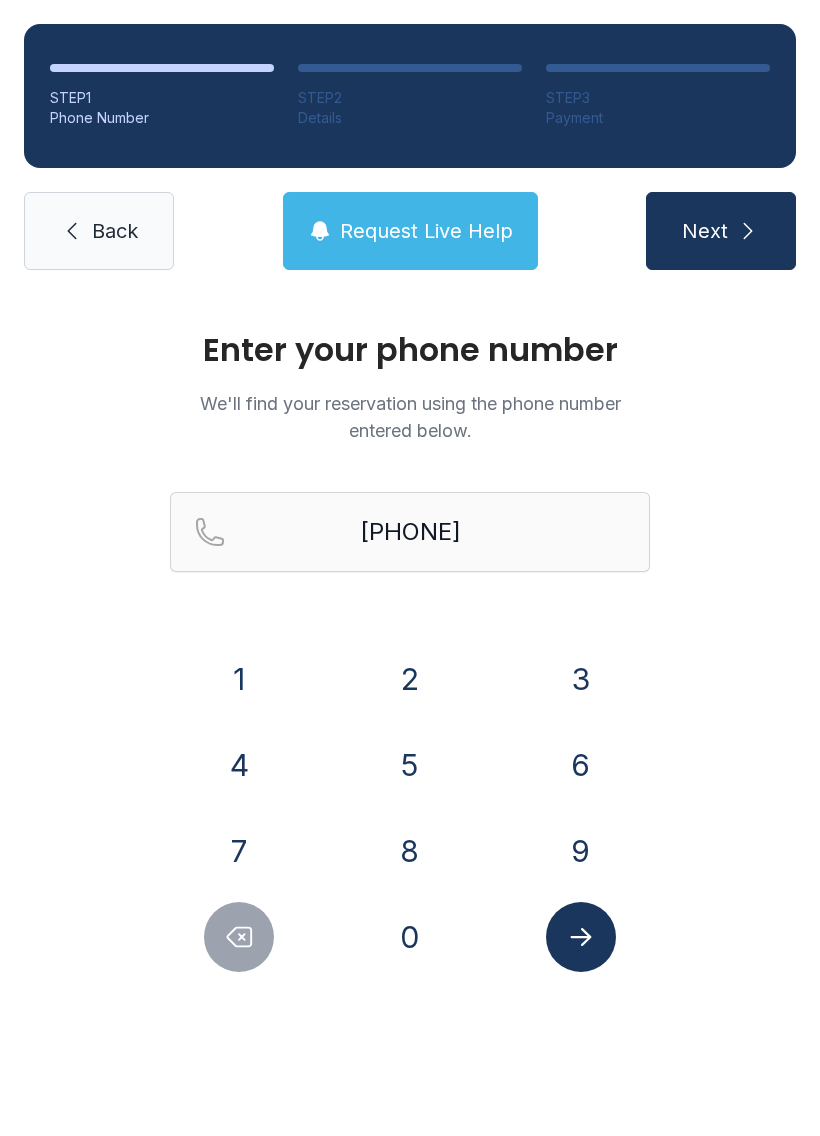 click on "2" at bounding box center [239, 679] 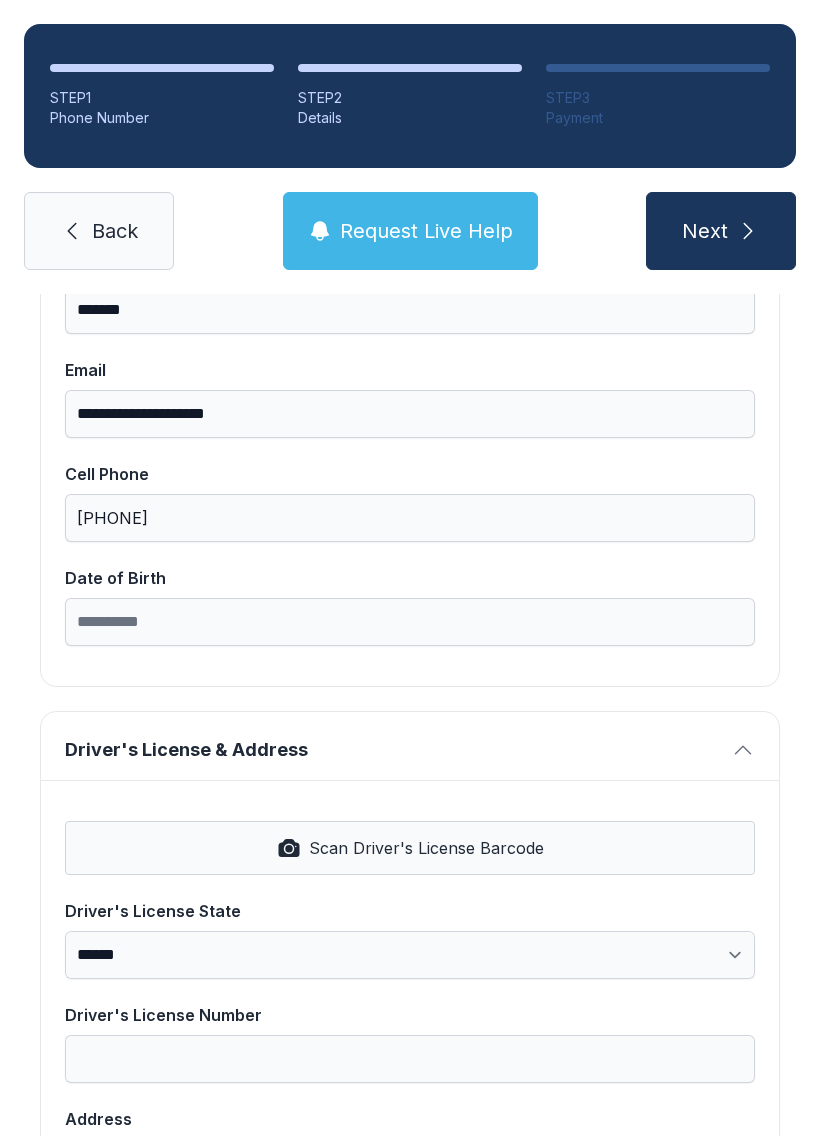 scroll, scrollTop: 408, scrollLeft: 0, axis: vertical 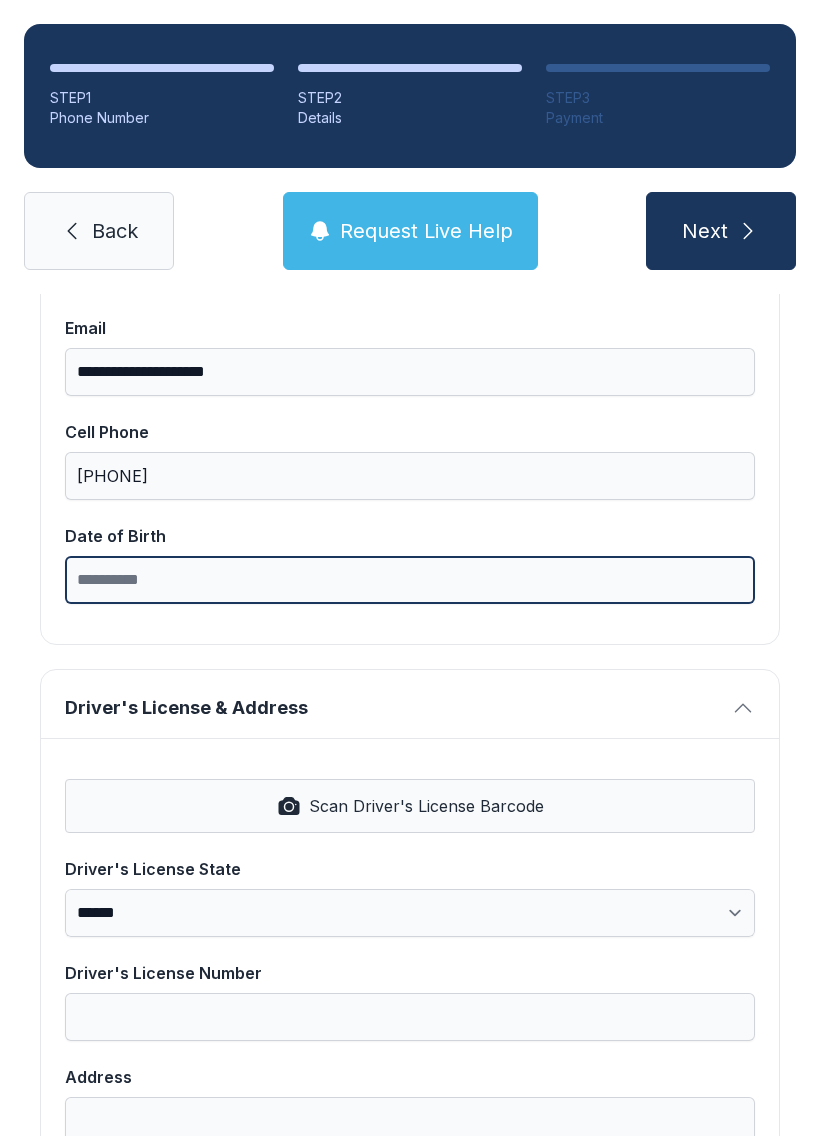 click on "Date of Birth" at bounding box center [410, 580] 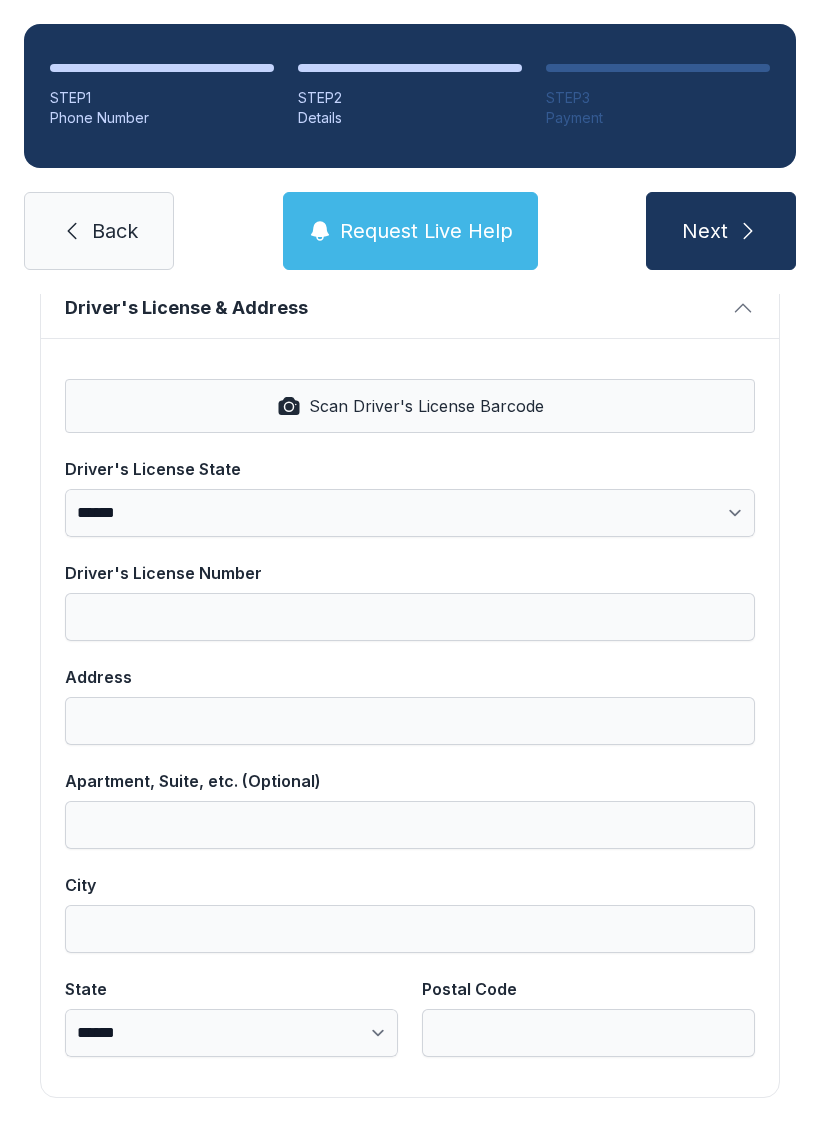 scroll, scrollTop: 806, scrollLeft: 0, axis: vertical 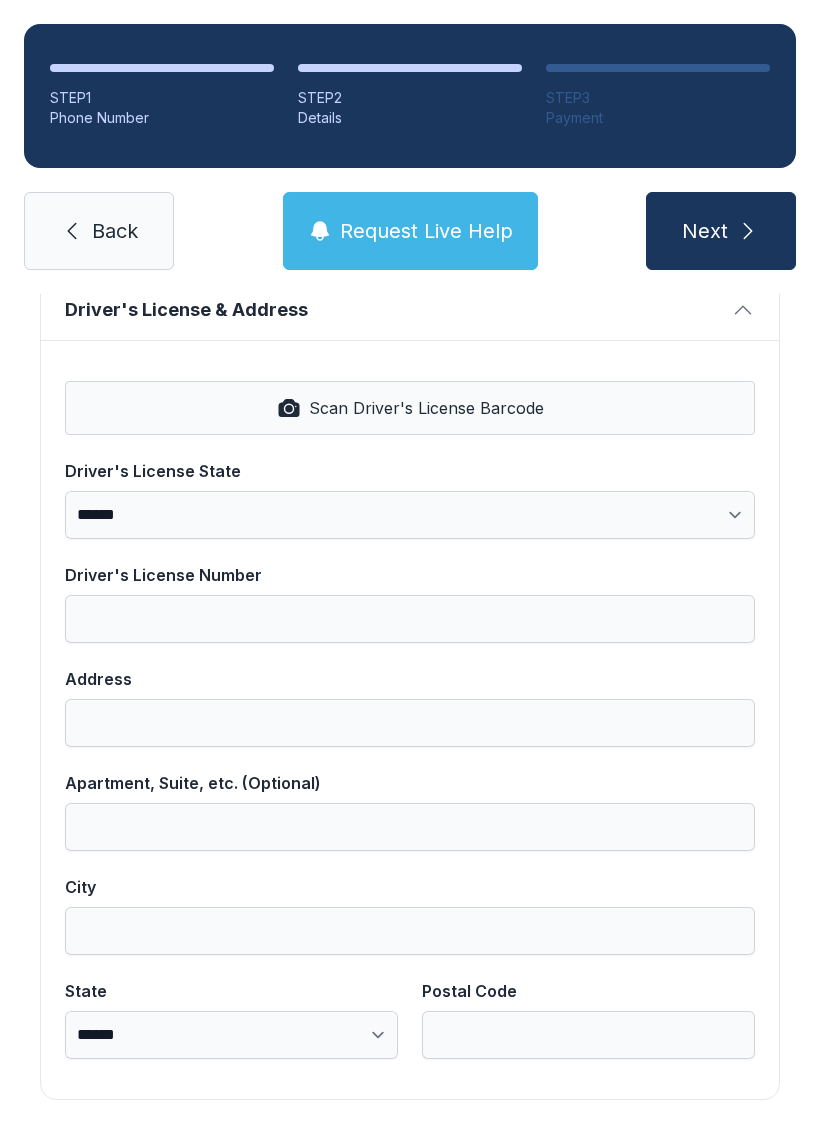 type on "**********" 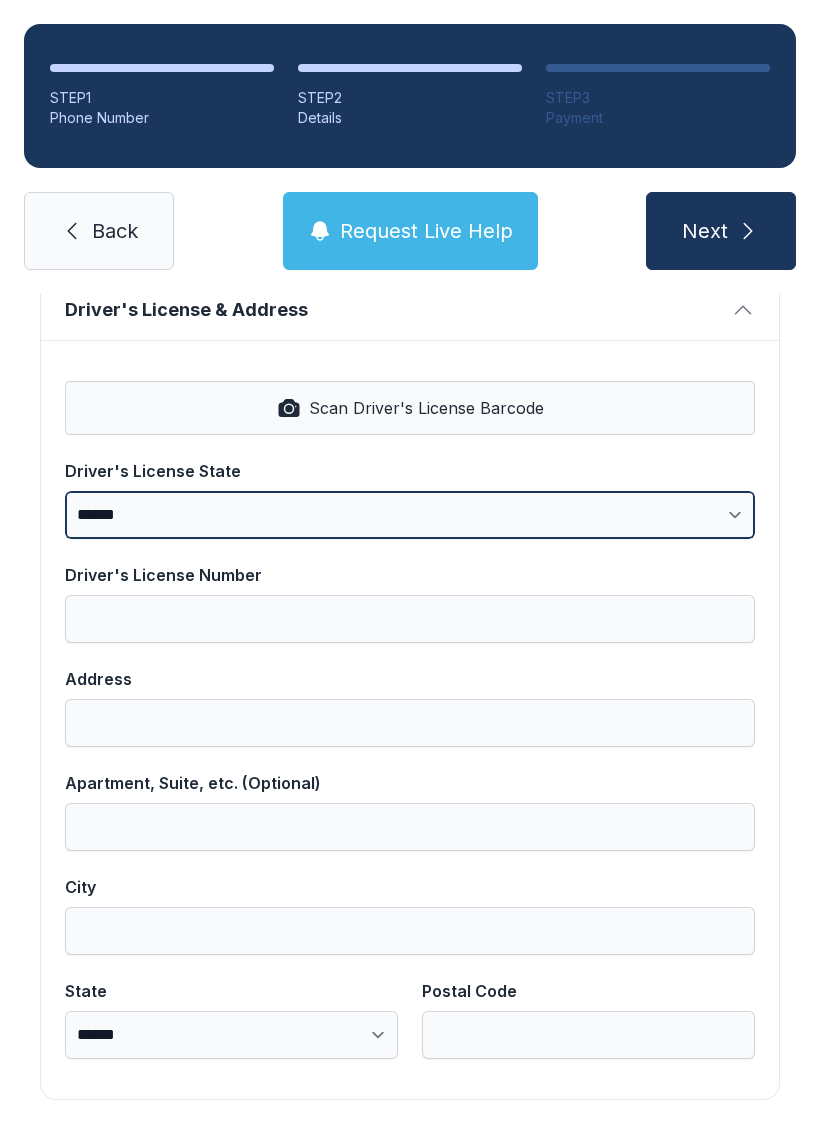 click on "**********" at bounding box center (410, 515) 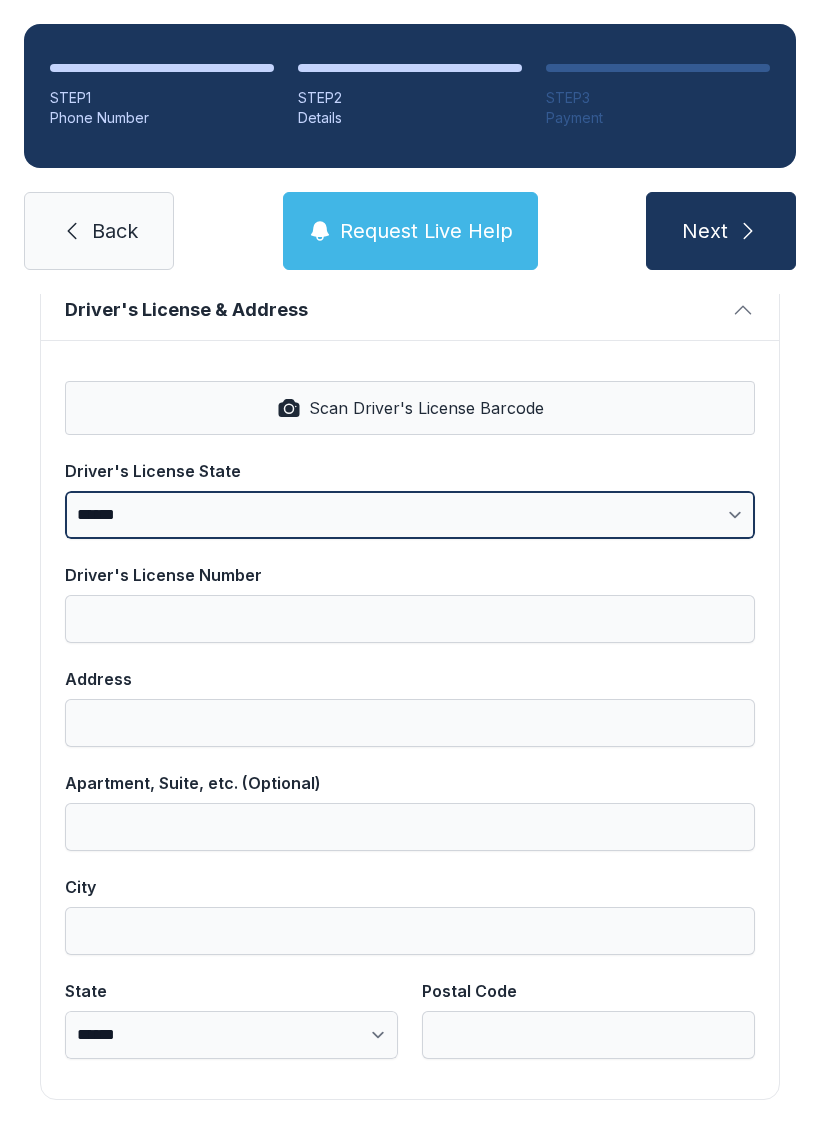 select on "**" 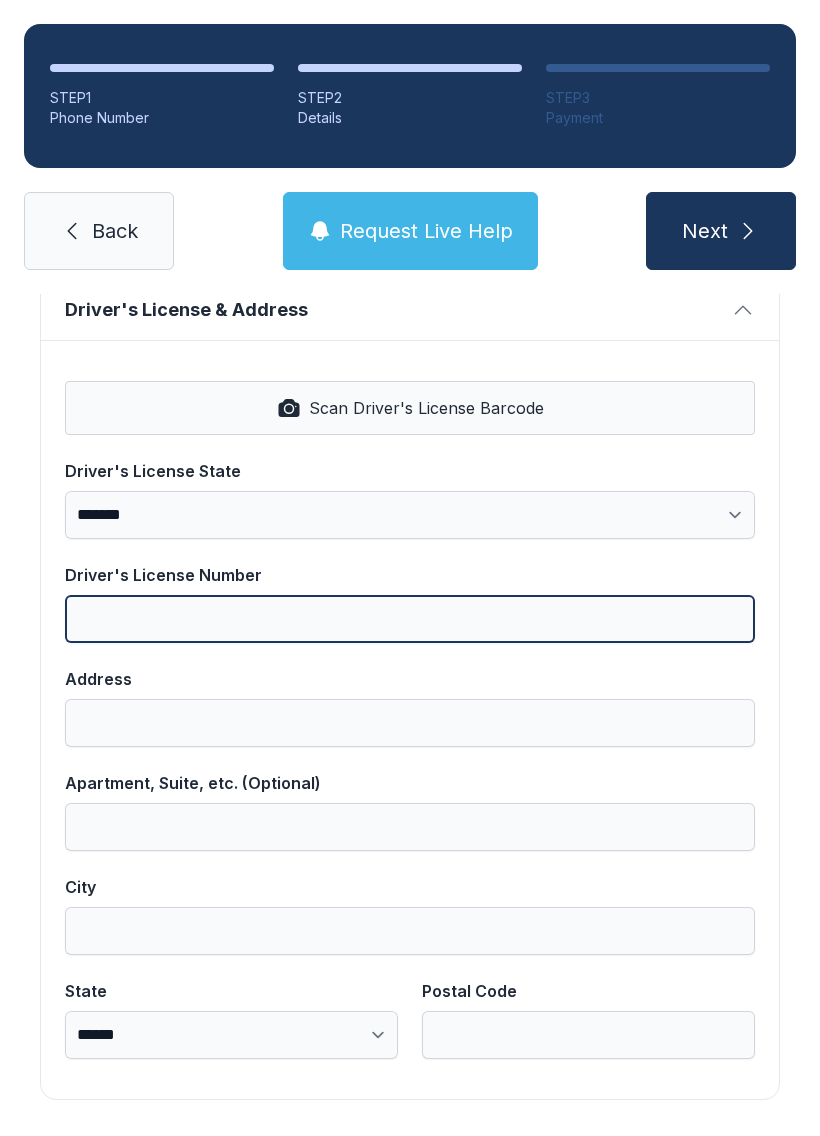 click on "Driver's License Number" at bounding box center [410, 619] 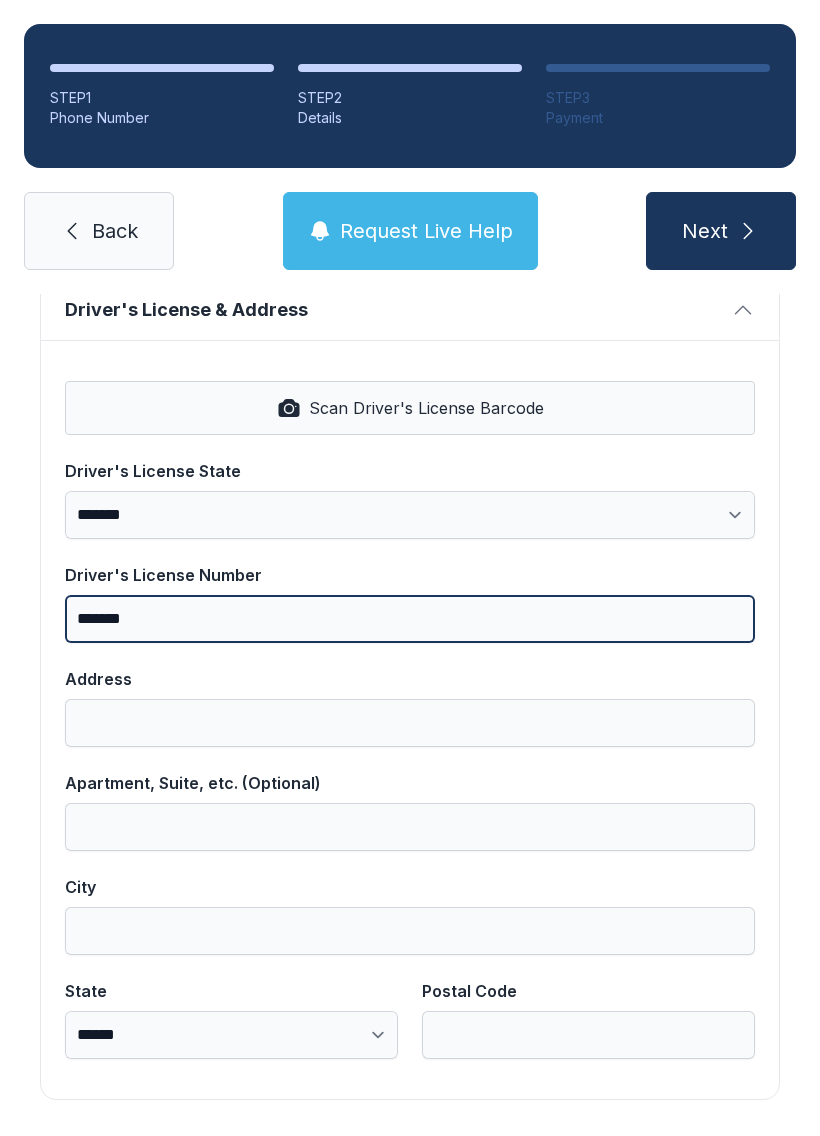 type on "*******" 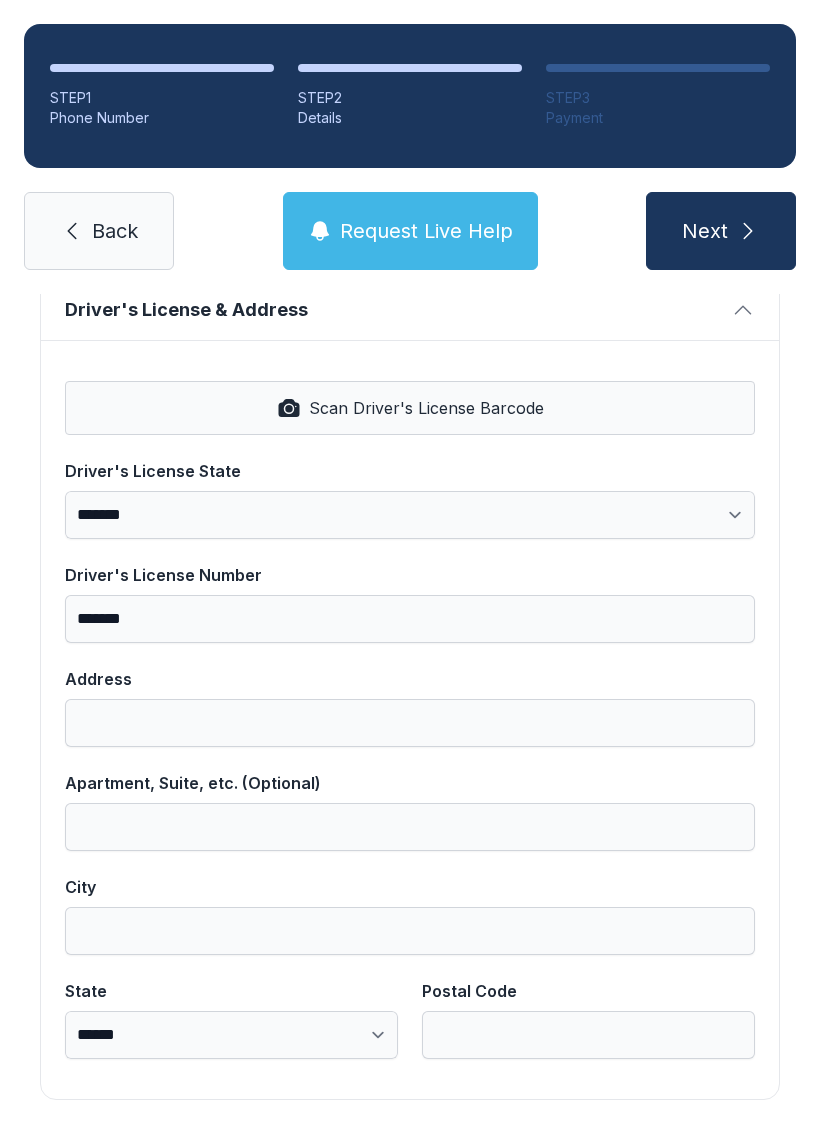 click on "Address" at bounding box center [410, 723] 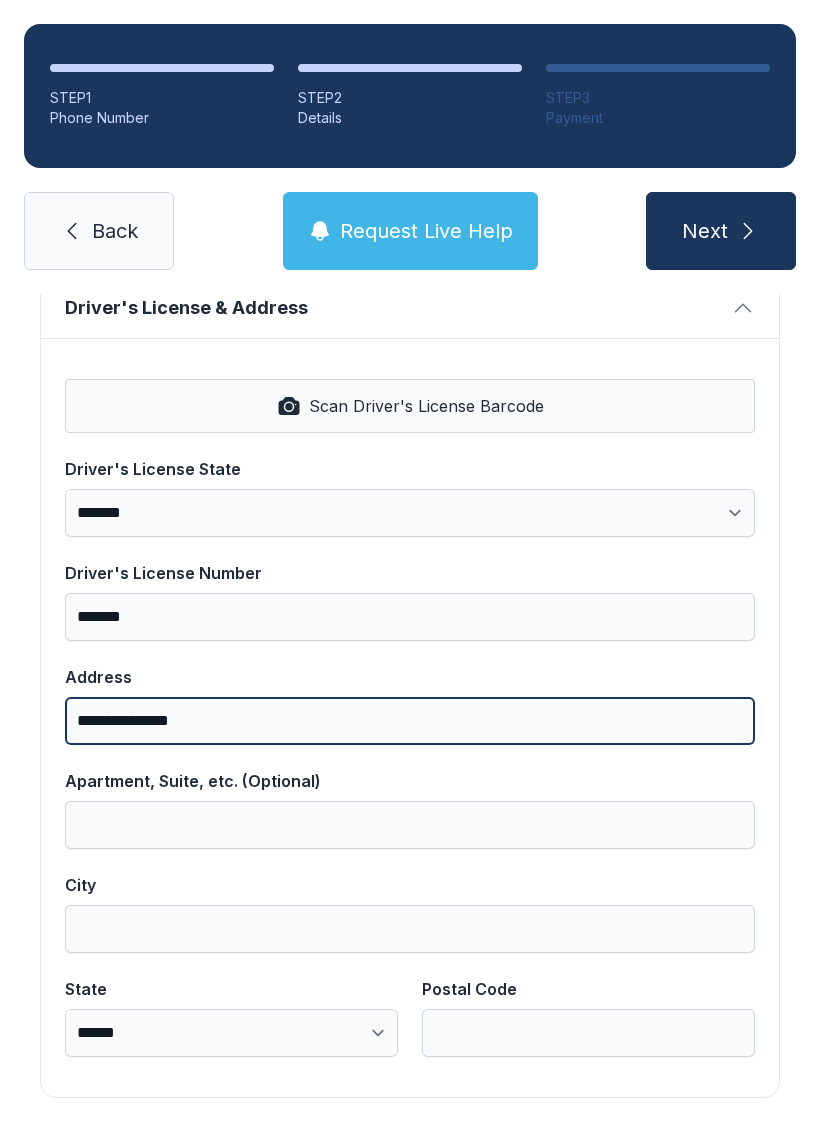scroll, scrollTop: 806, scrollLeft: 0, axis: vertical 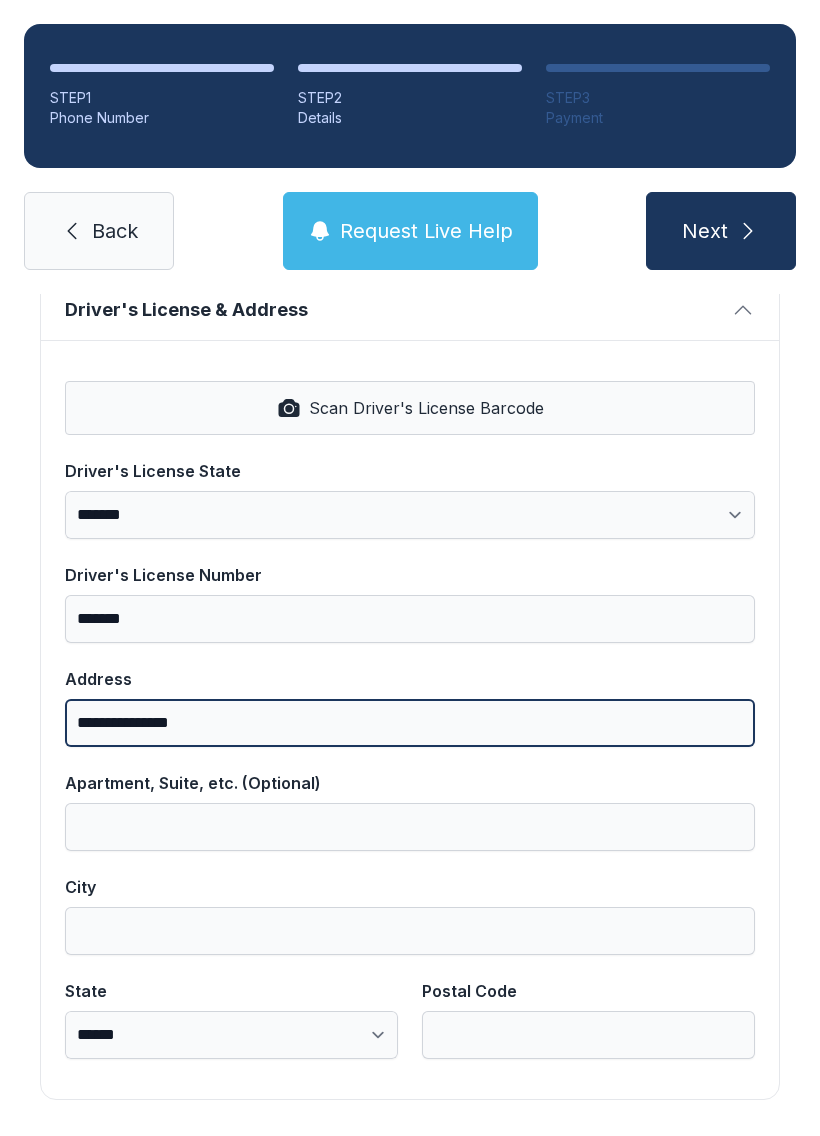 type on "**********" 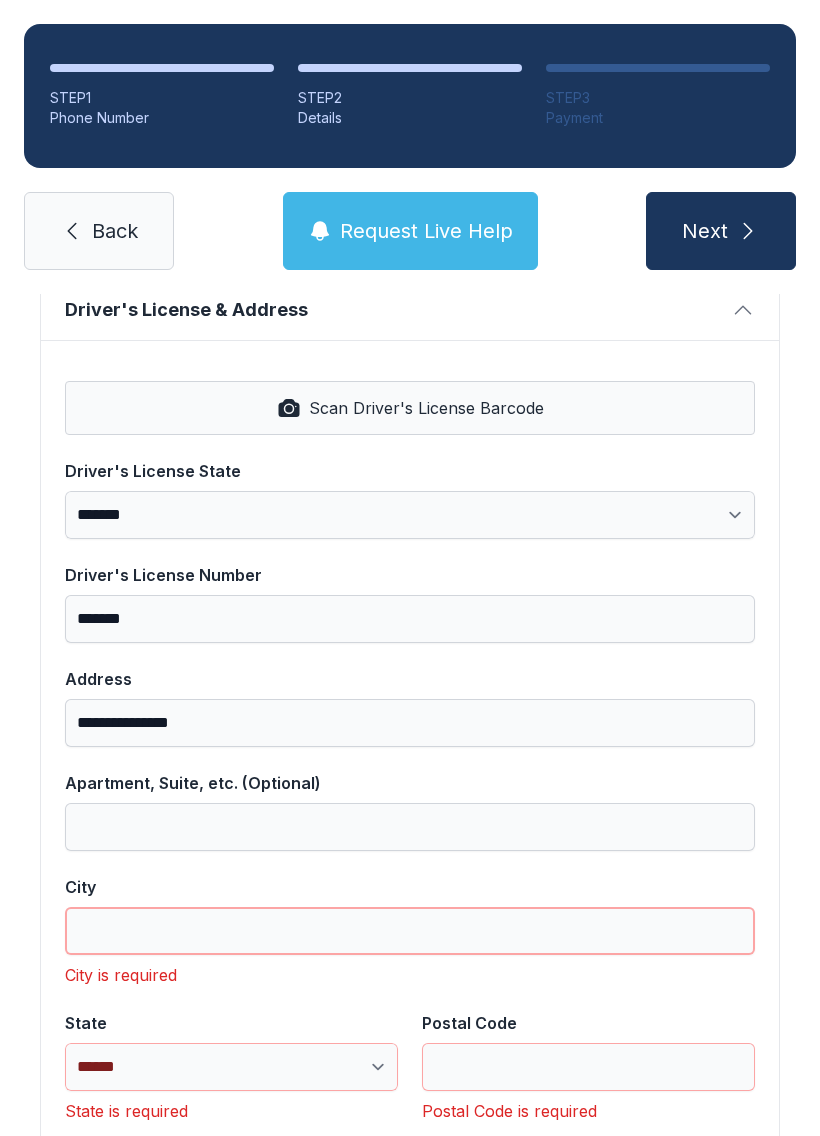 scroll, scrollTop: 44, scrollLeft: 0, axis: vertical 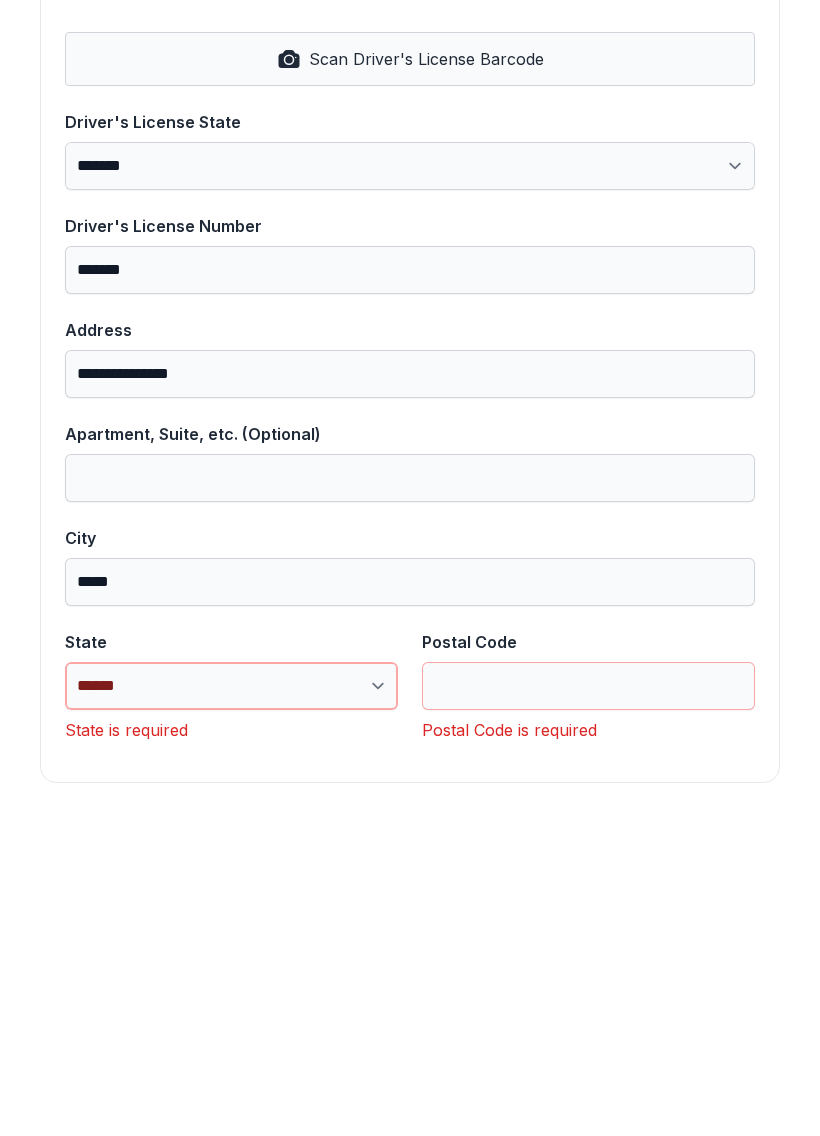 click on "**********" at bounding box center [231, 1003] 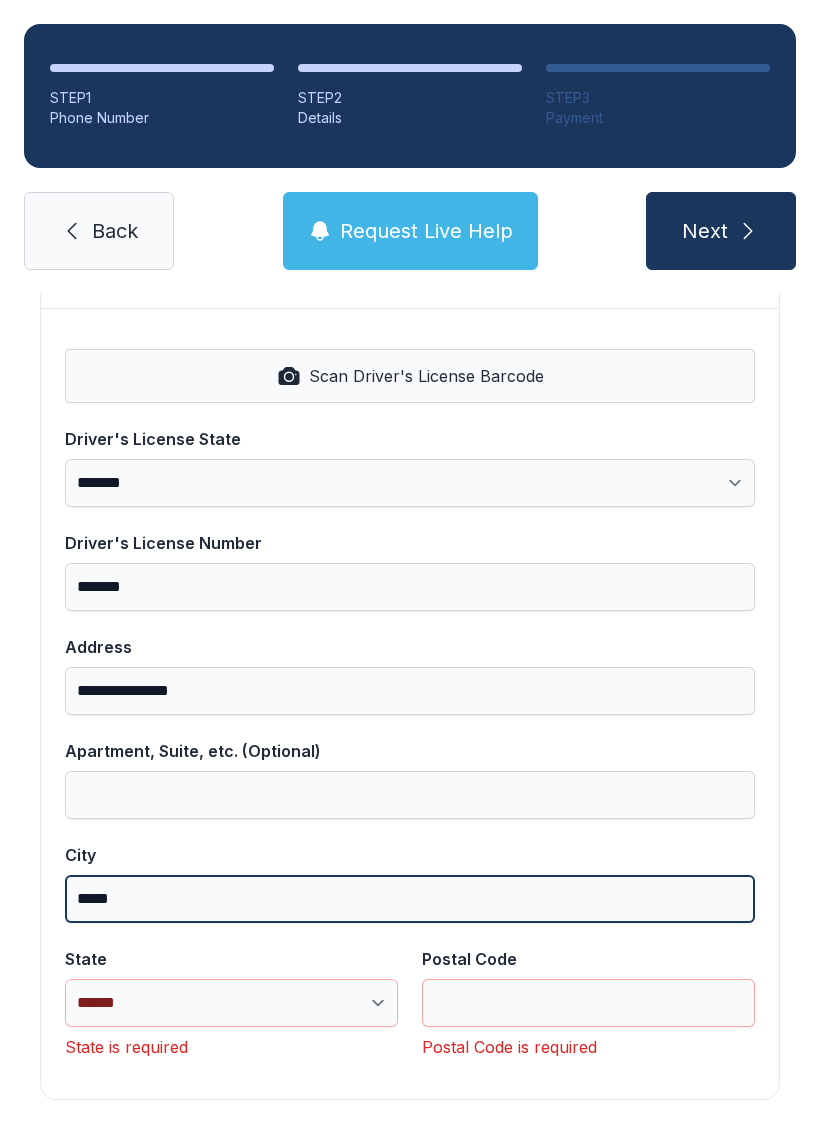 click on "*****" at bounding box center [410, 899] 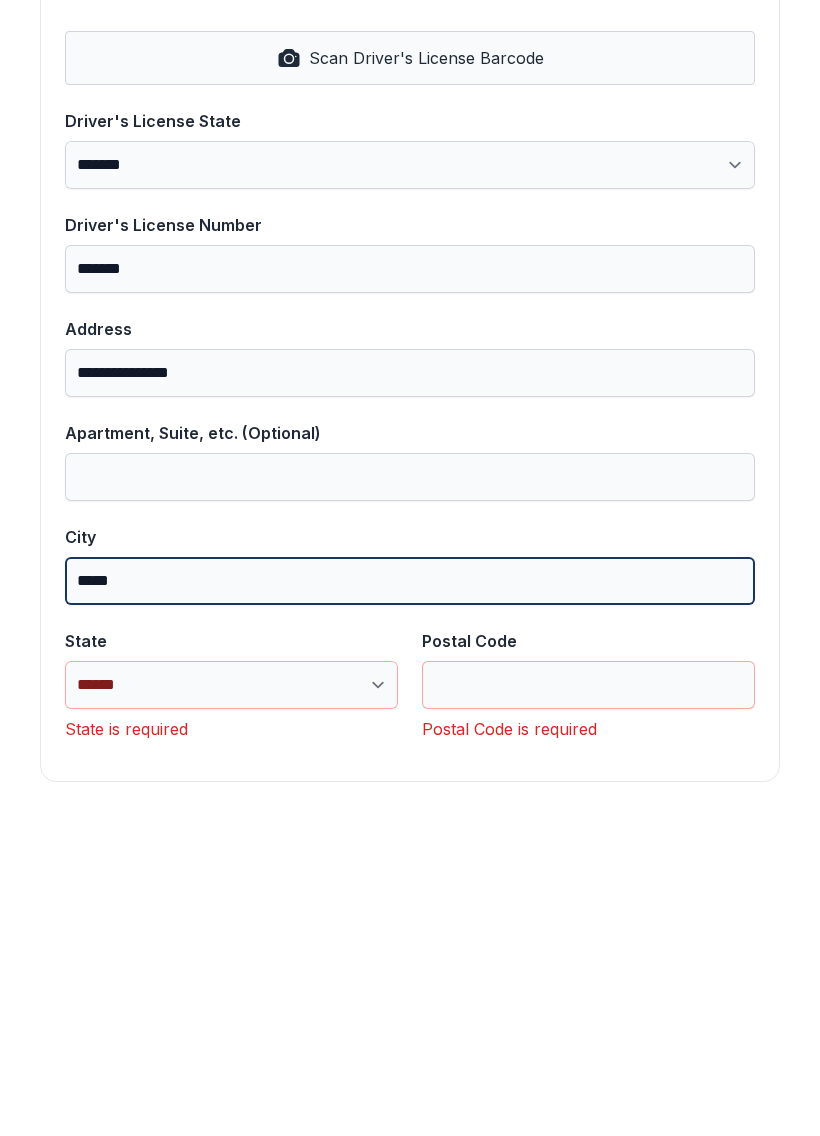 scroll, scrollTop: 838, scrollLeft: 0, axis: vertical 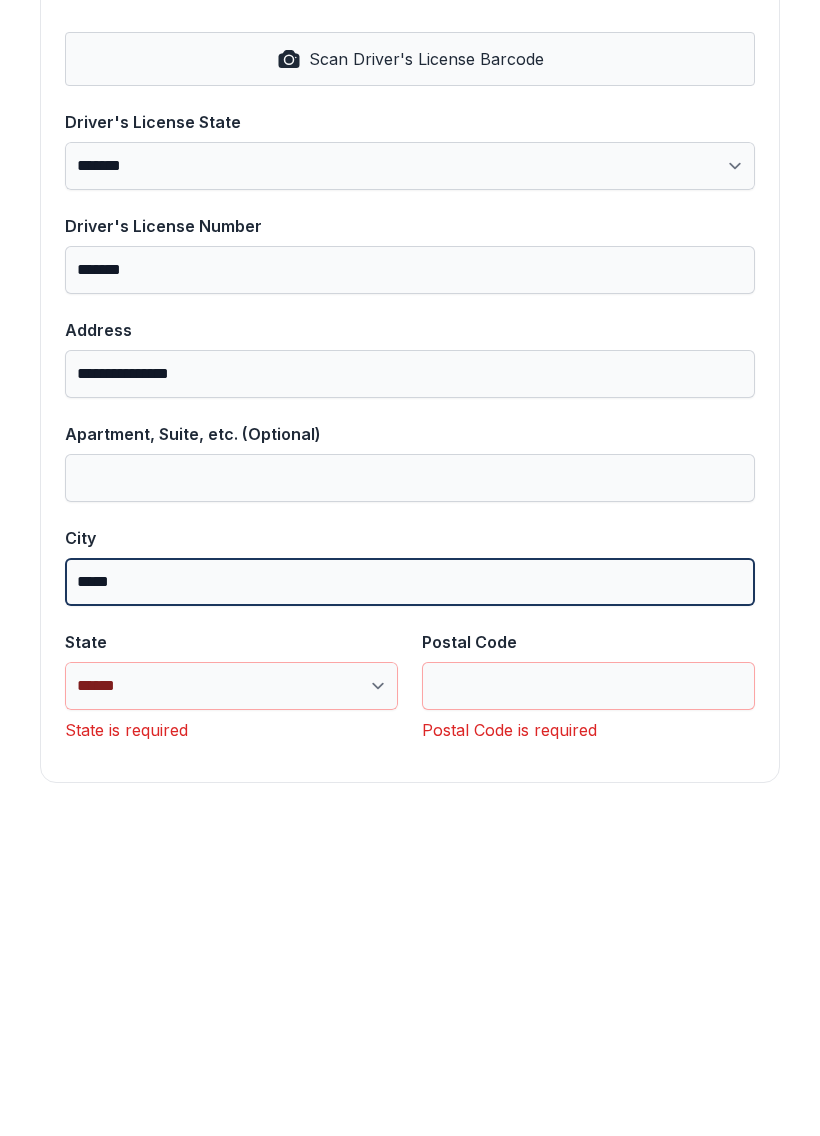 click on "*****" at bounding box center [410, 899] 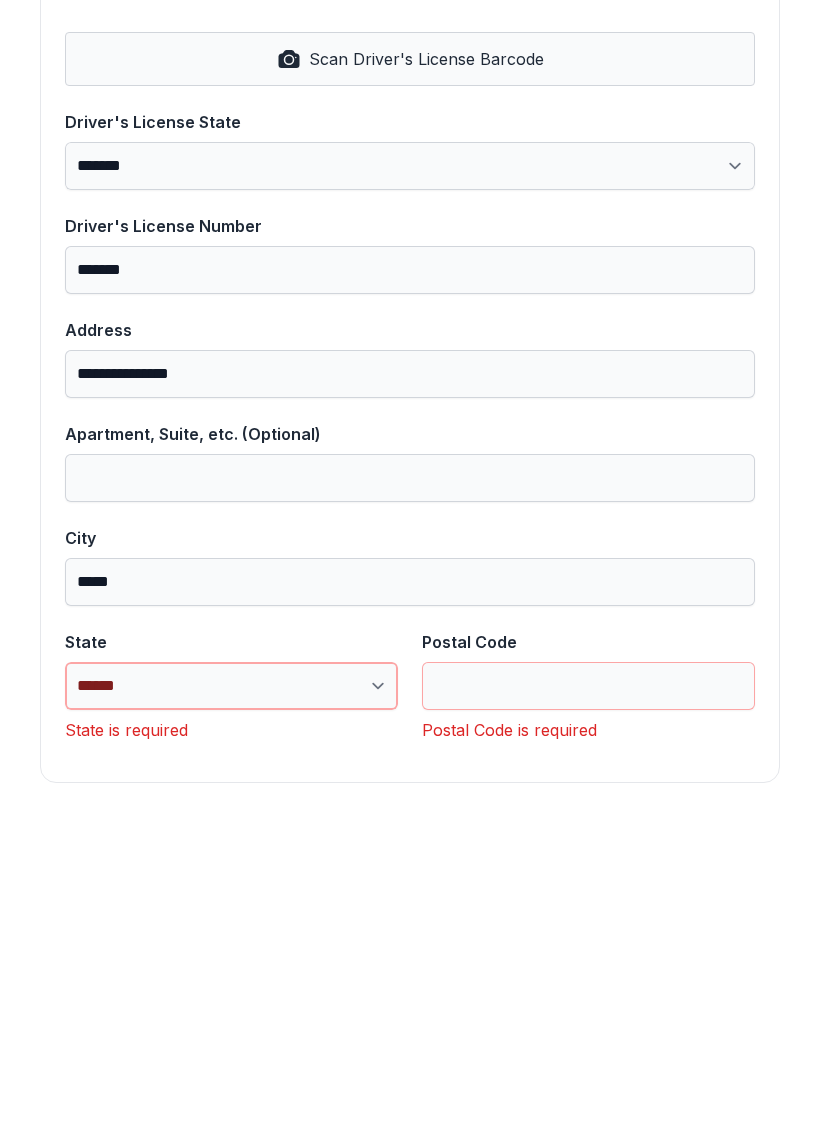 click on "**********" at bounding box center (231, 1003) 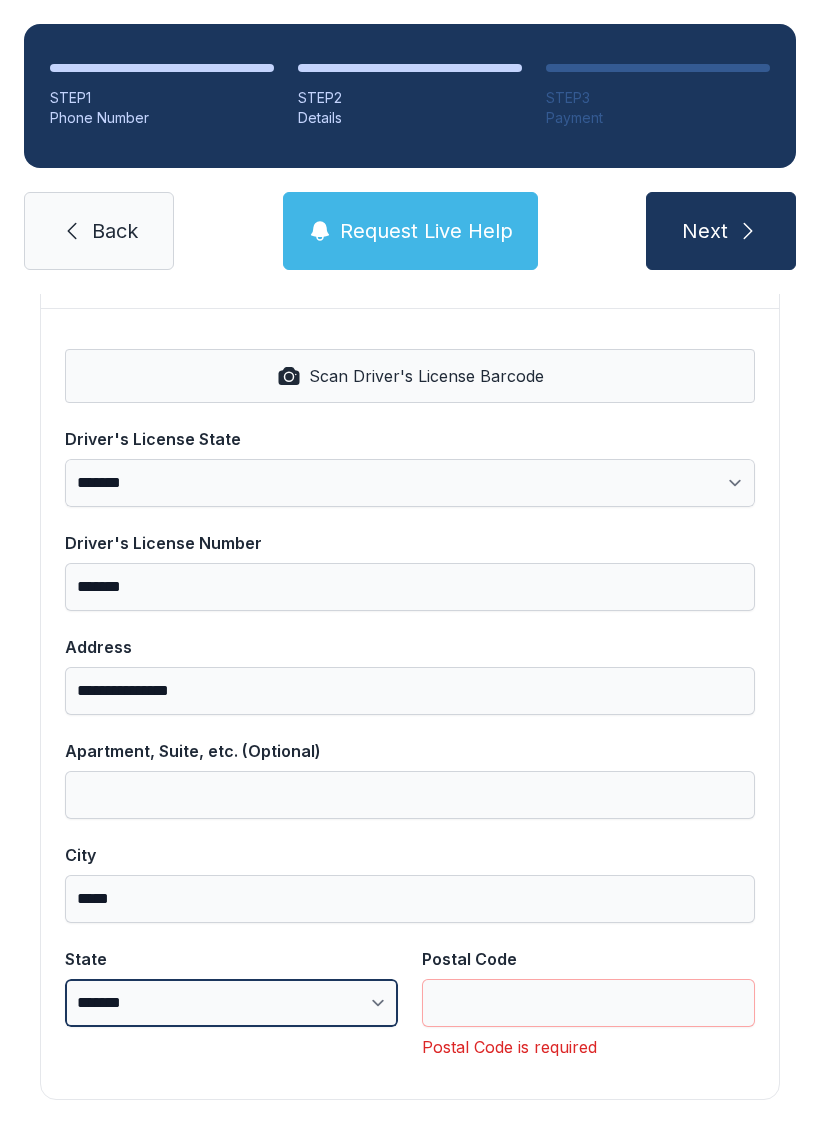 click on "**********" at bounding box center (231, 1003) 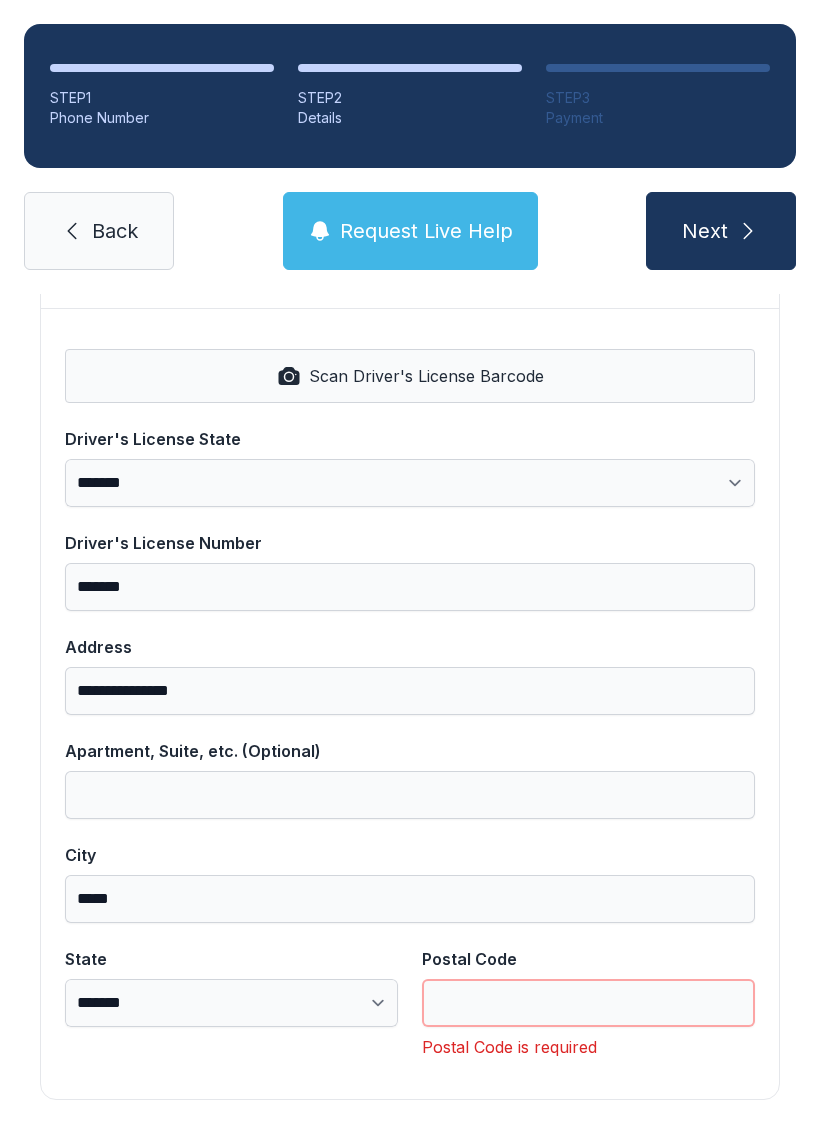 click on "Postal Code" at bounding box center (588, 1003) 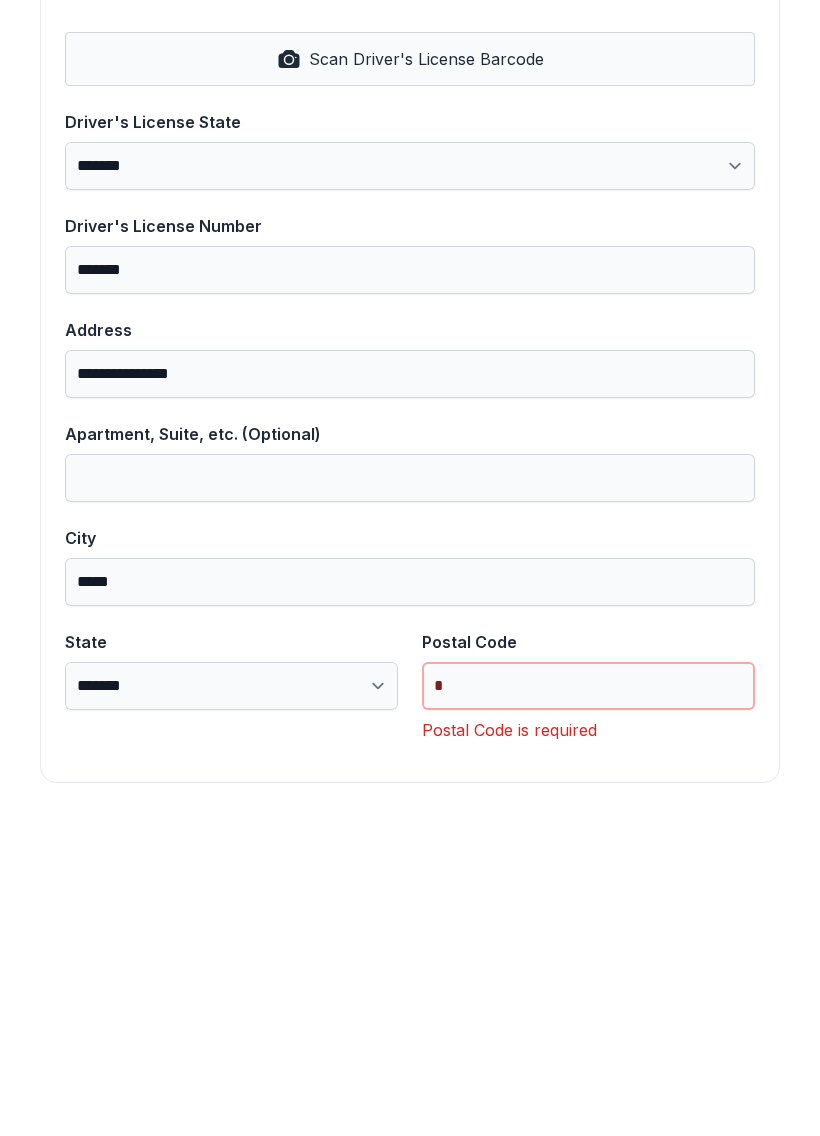 scroll, scrollTop: 806, scrollLeft: 0, axis: vertical 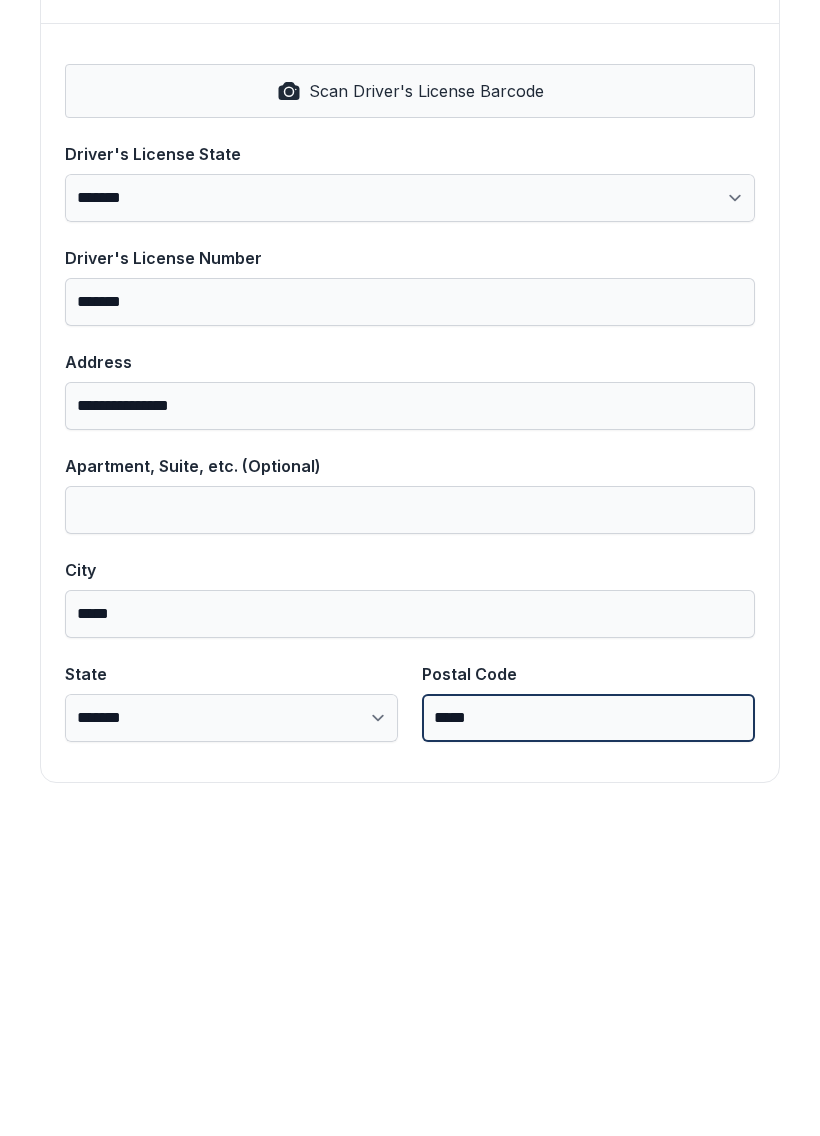 type on "*****" 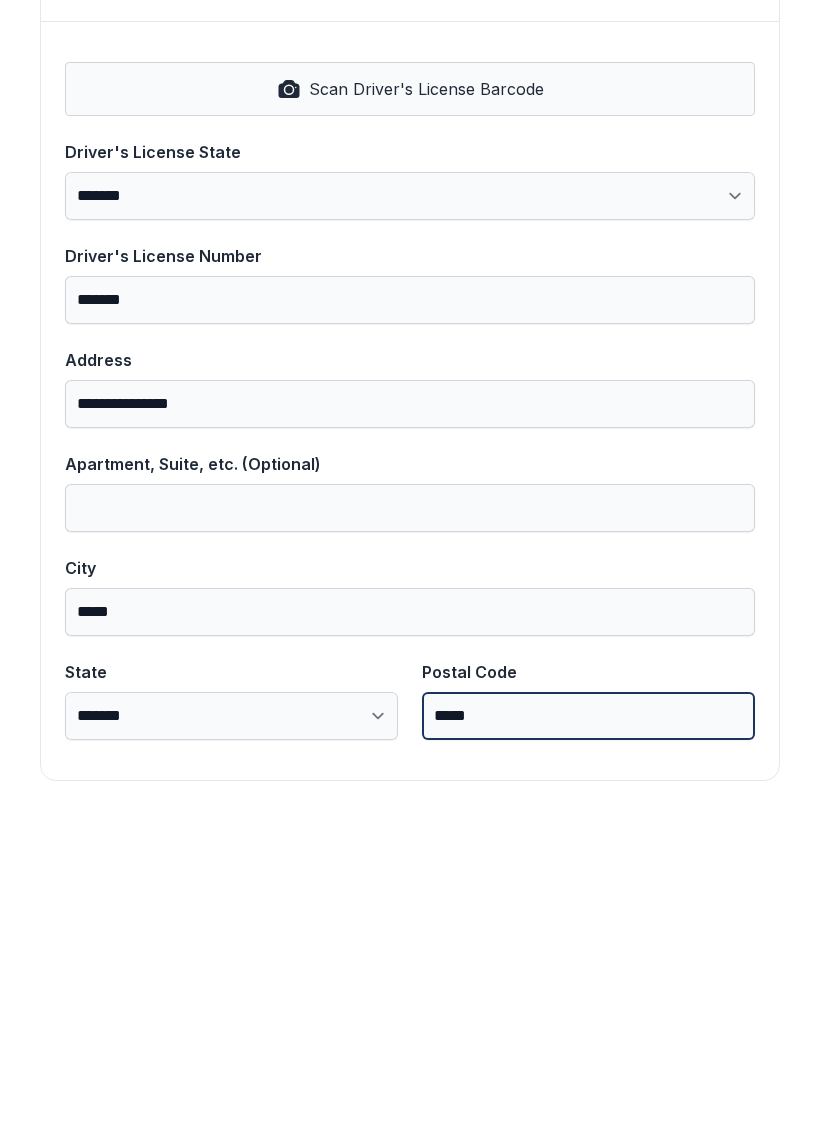 scroll, scrollTop: 806, scrollLeft: 0, axis: vertical 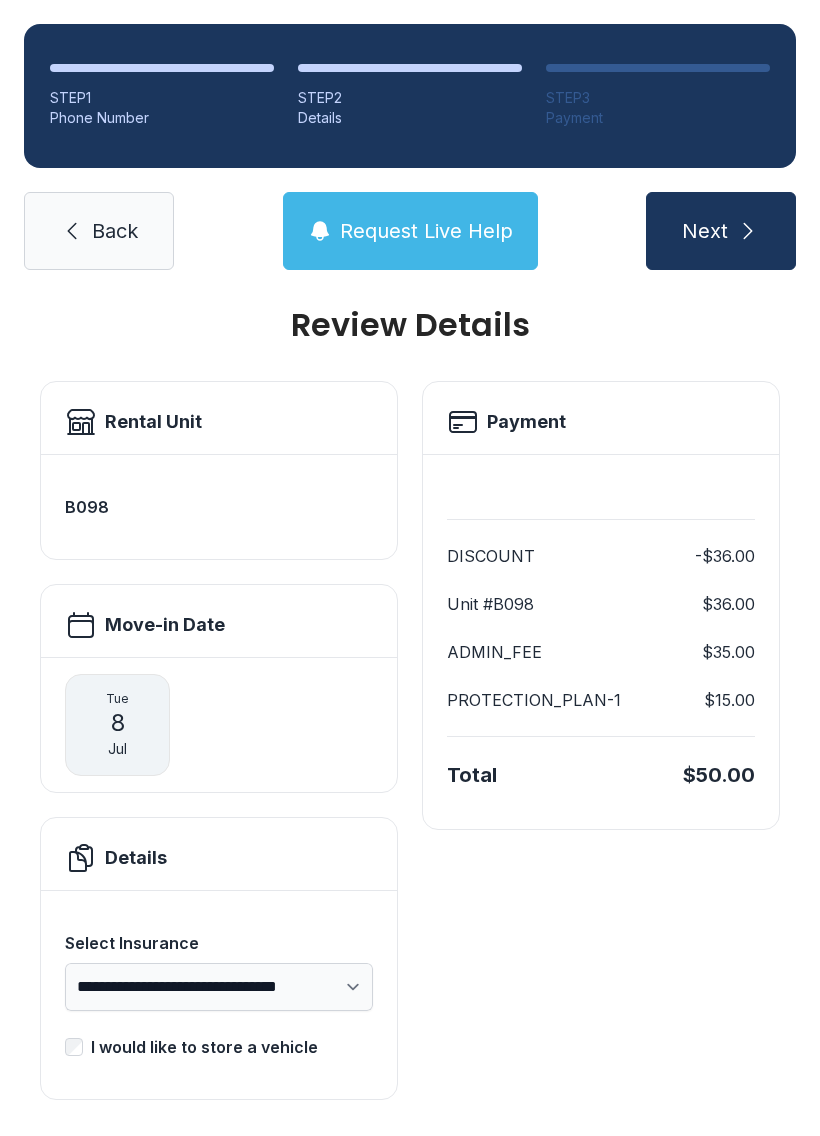 click on "Next" at bounding box center (721, 231) 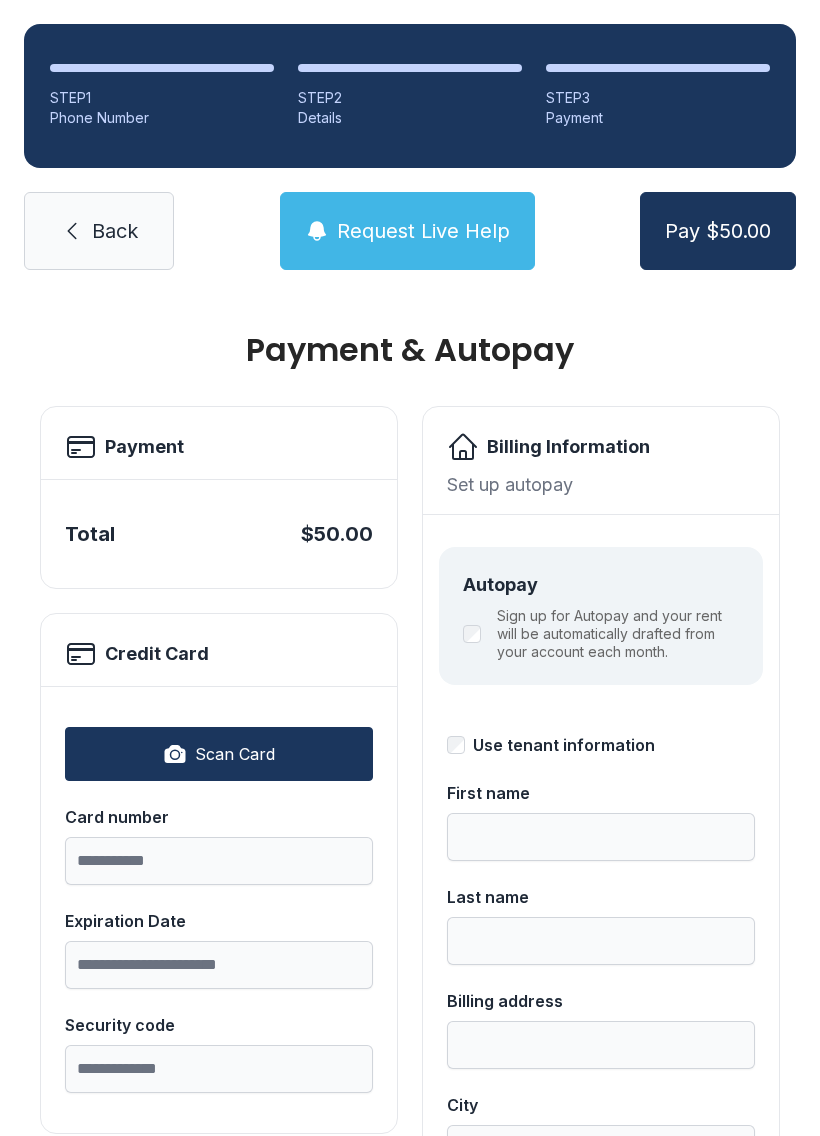 click on "Back" at bounding box center [99, 231] 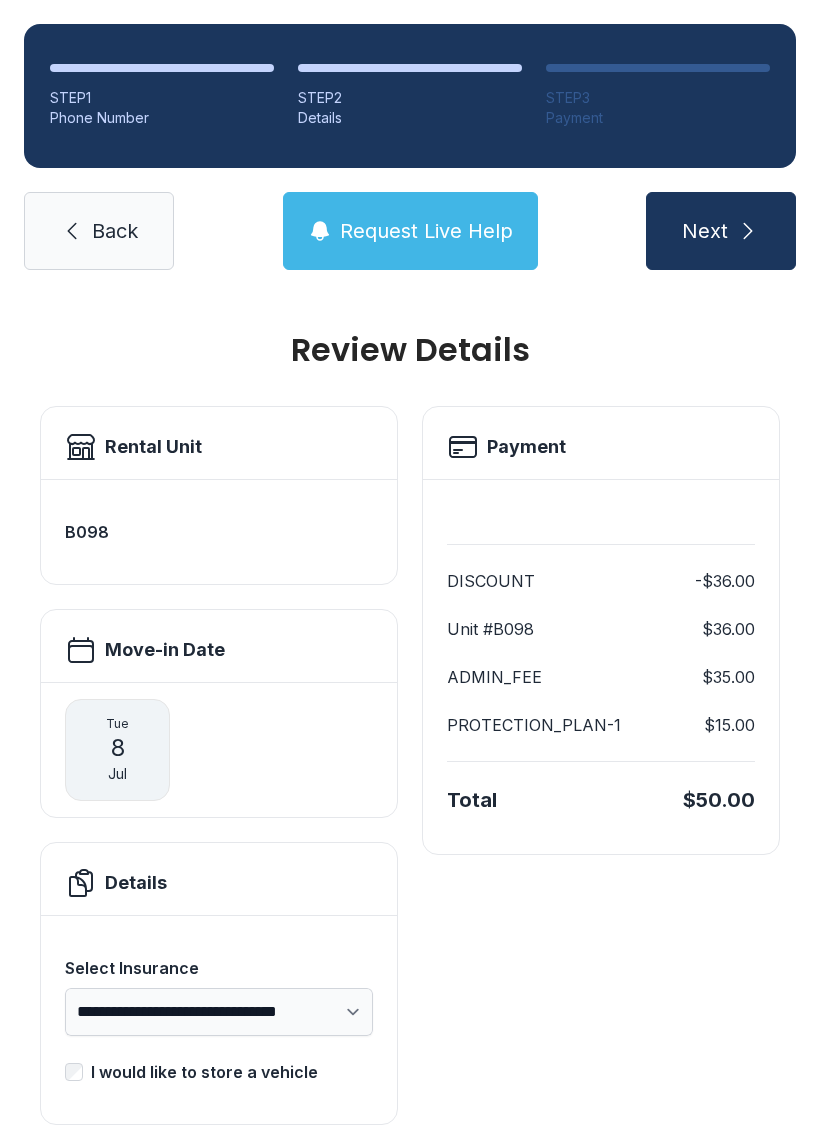 click on "[DAY] [NUMBER] [MONTH]" at bounding box center [117, 750] 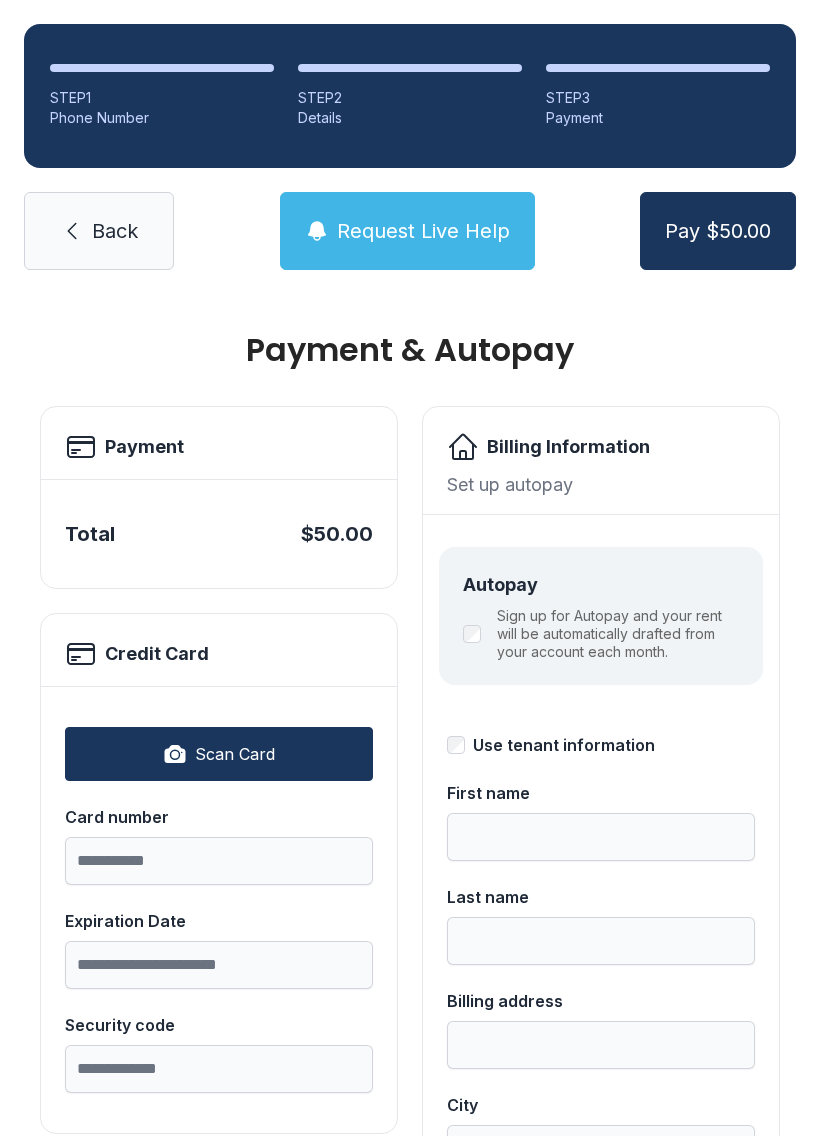 click on "Pay $50.00" at bounding box center [718, 231] 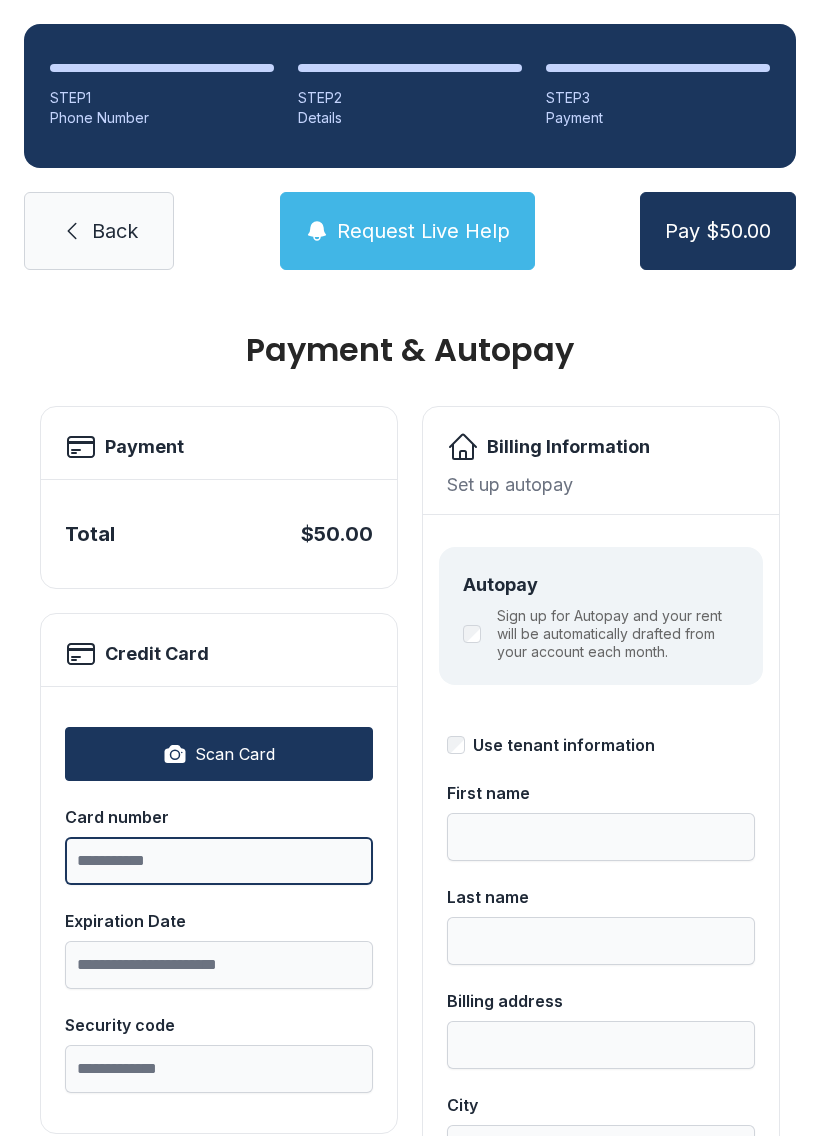 scroll, scrollTop: 44, scrollLeft: 0, axis: vertical 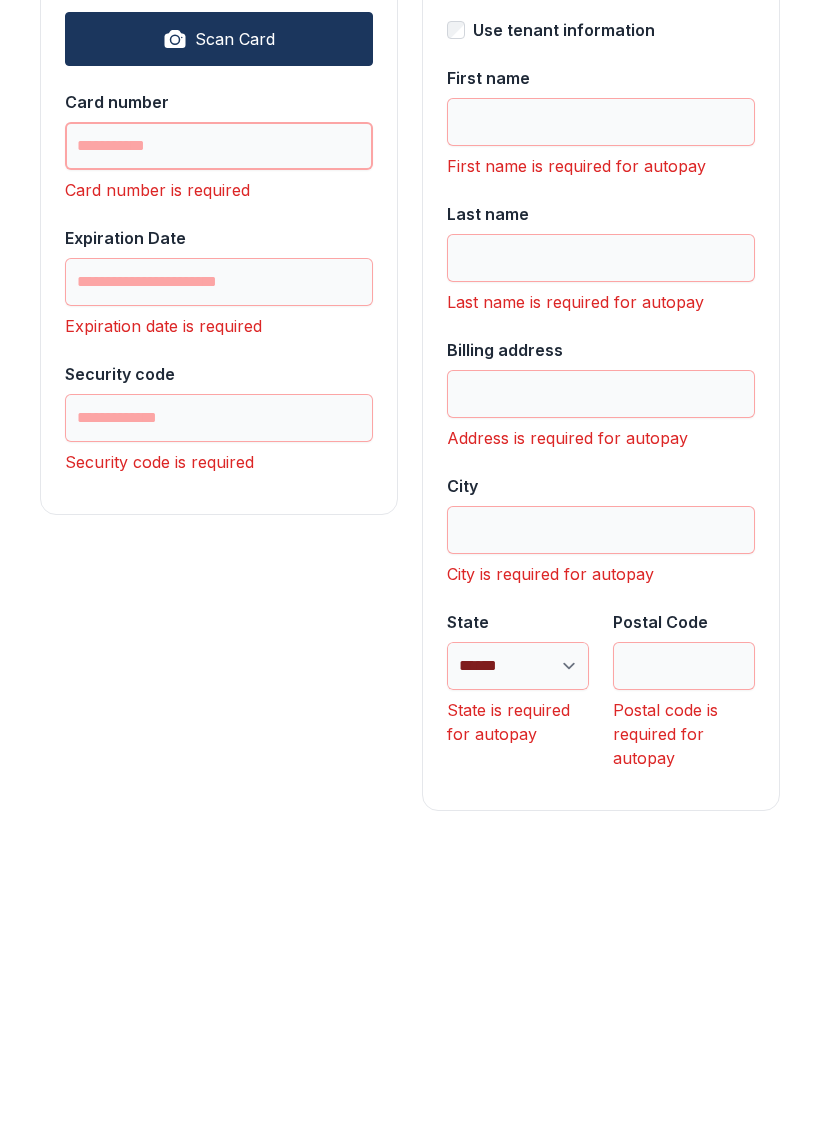 click on "Card number" at bounding box center [219, 463] 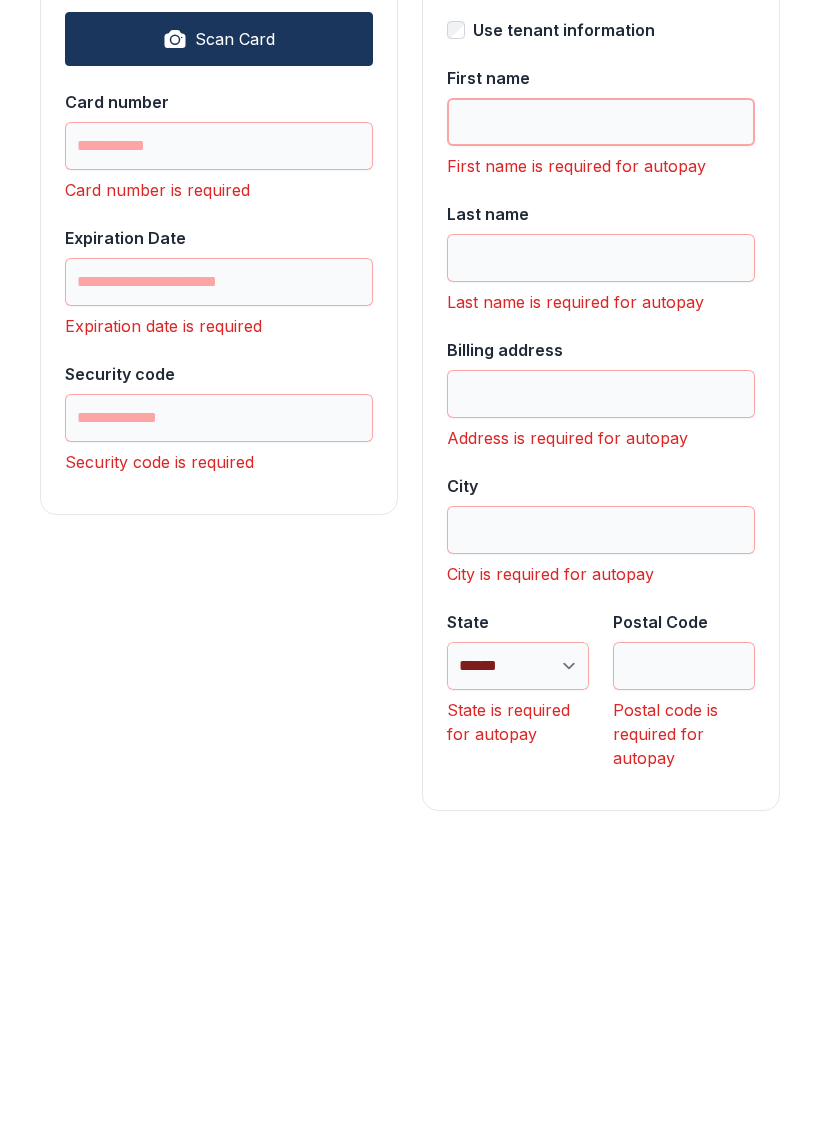 click on "First name" at bounding box center [601, 439] 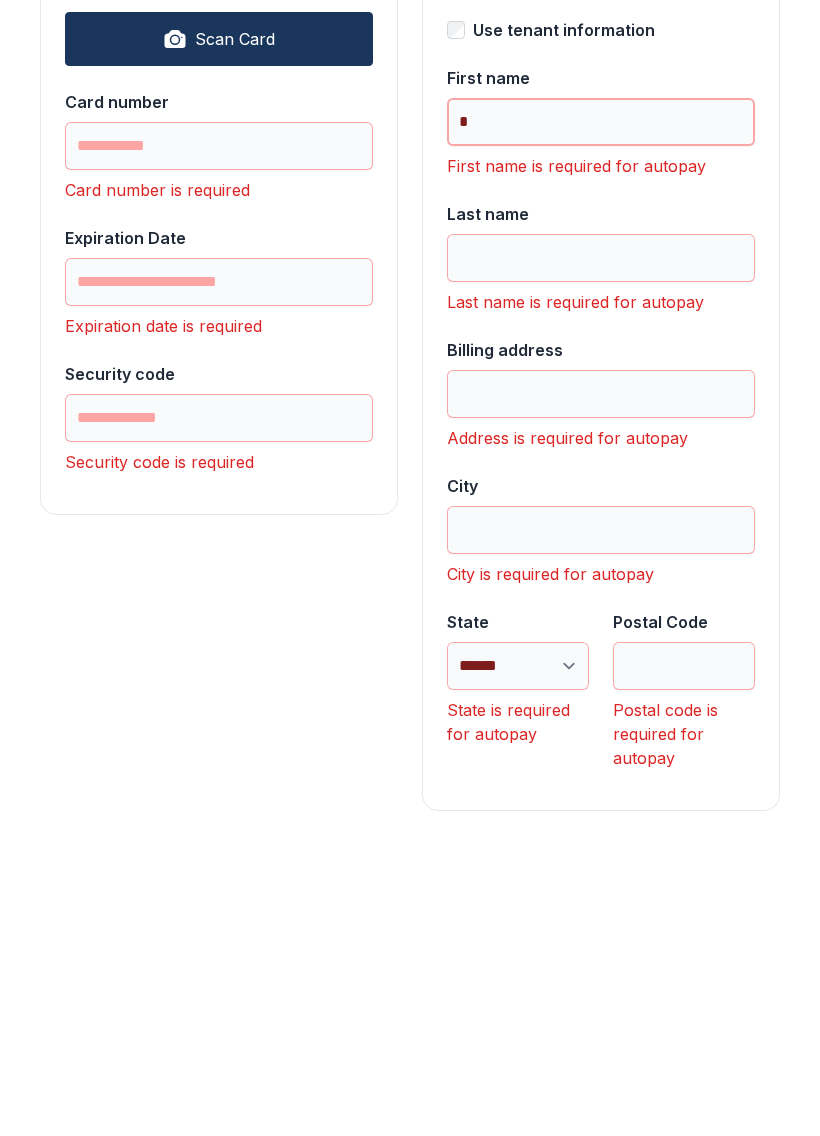 scroll, scrollTop: 394, scrollLeft: 0, axis: vertical 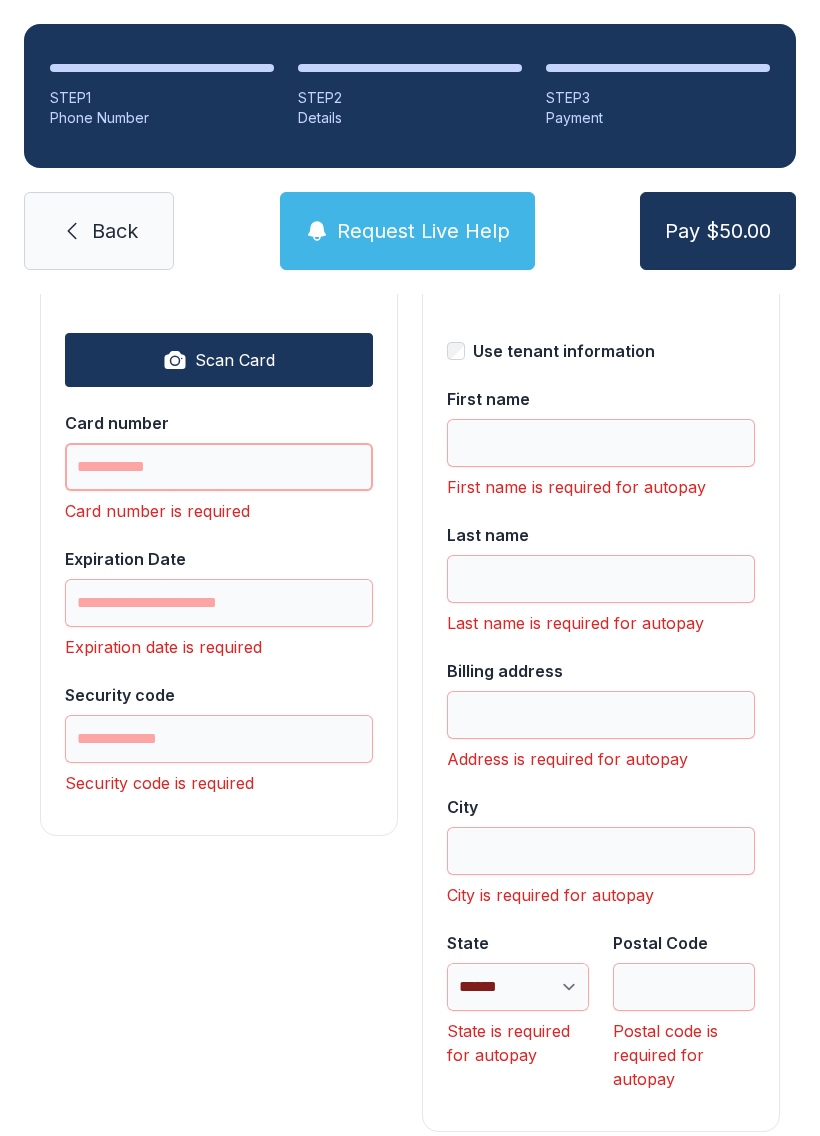 click on "Card number" at bounding box center (219, 467) 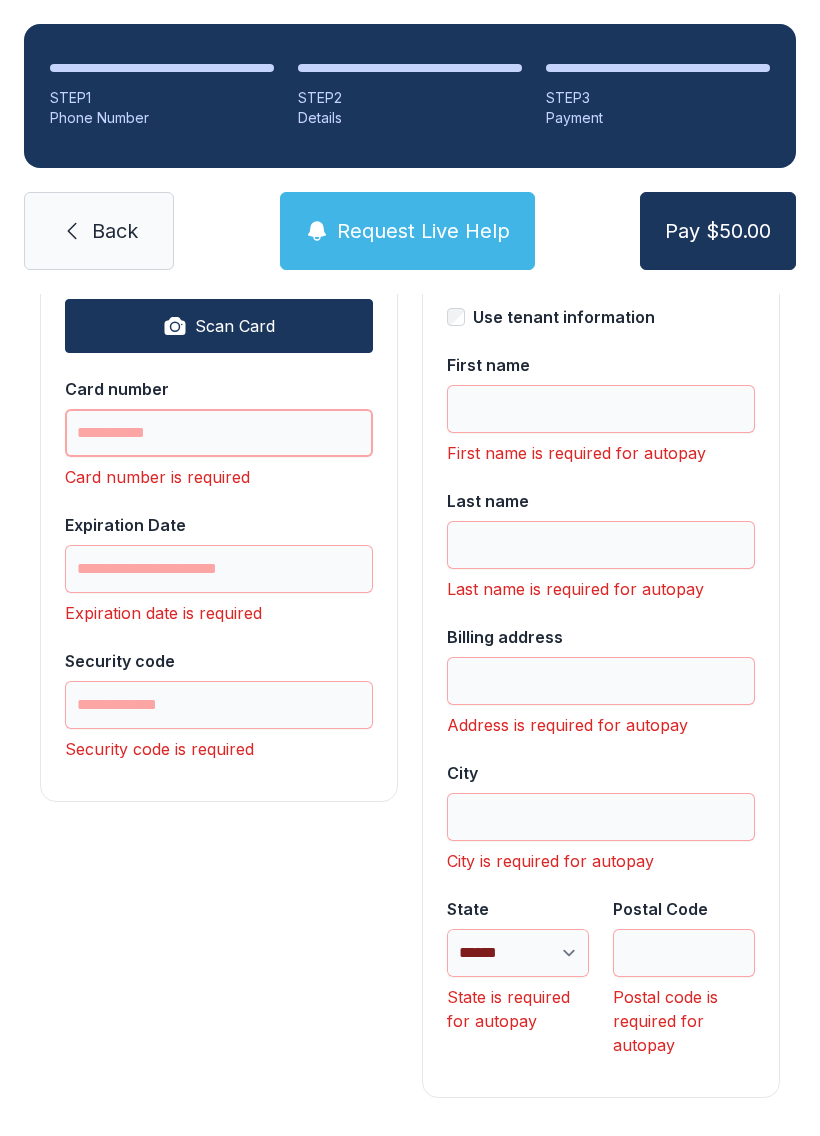 scroll, scrollTop: 426, scrollLeft: 0, axis: vertical 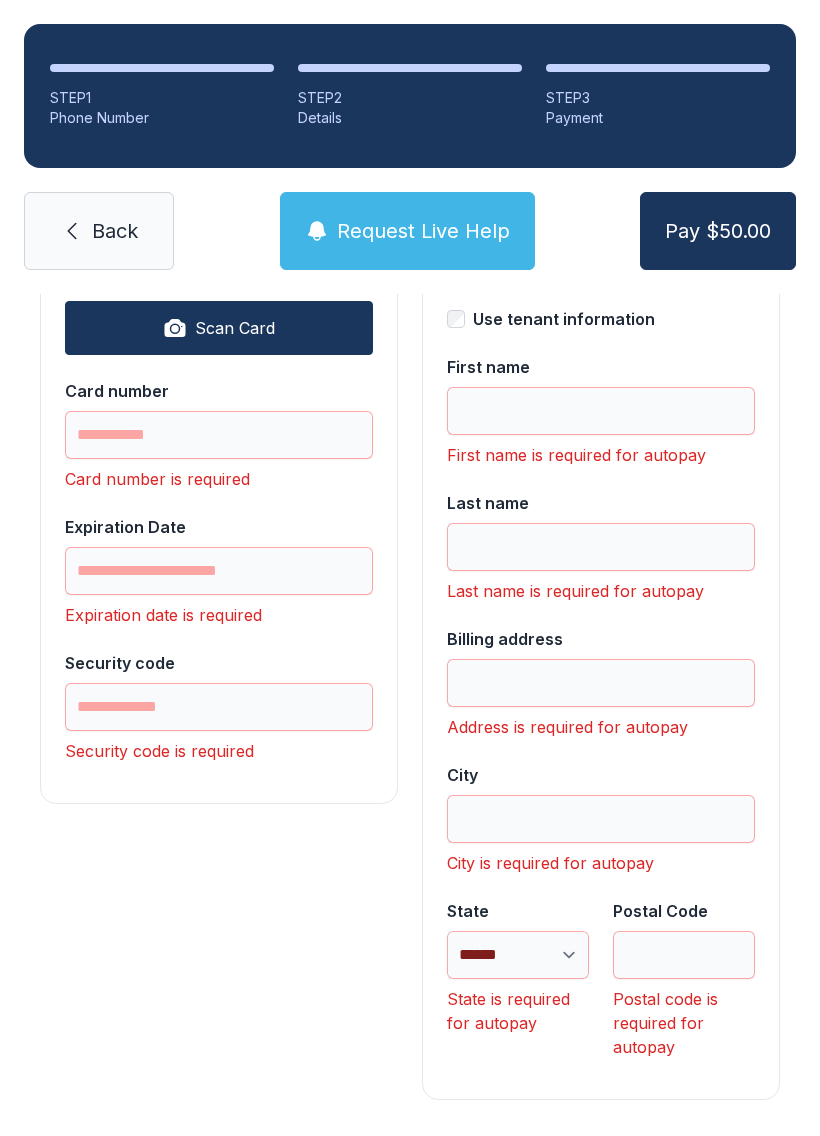 click on "Back" at bounding box center [115, 231] 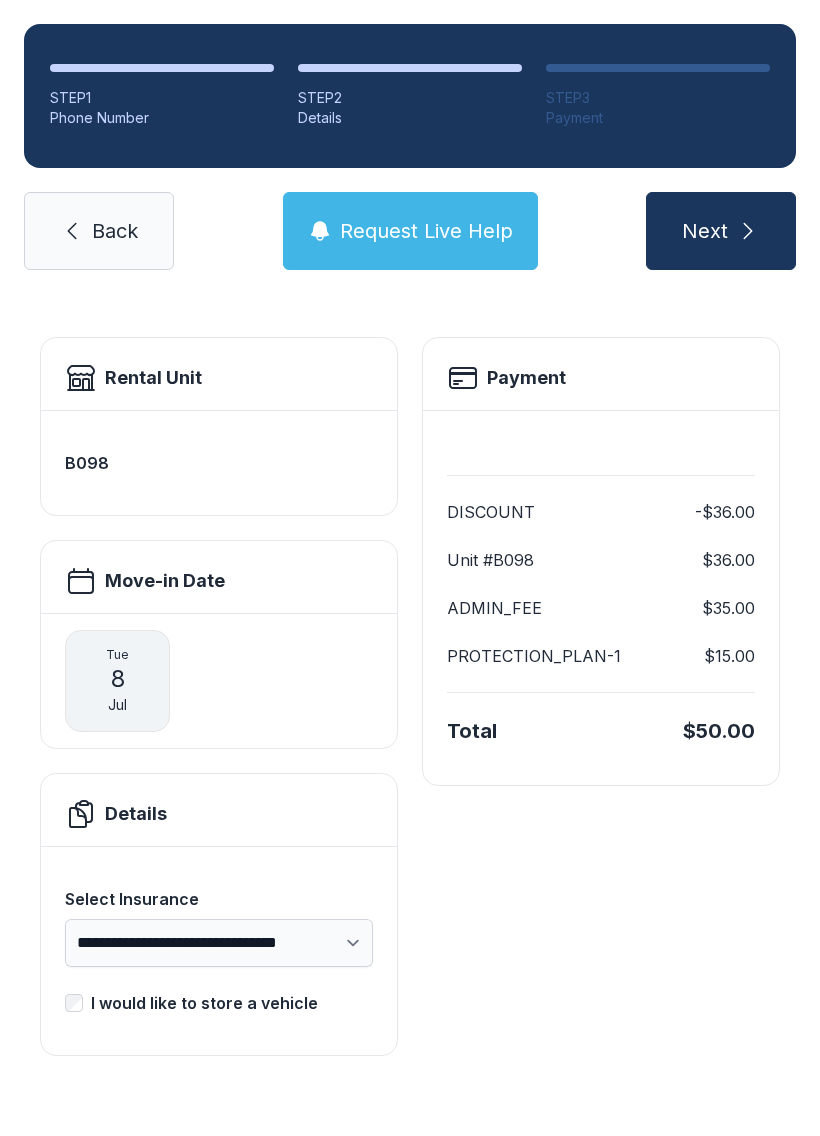 scroll, scrollTop: 0, scrollLeft: 0, axis: both 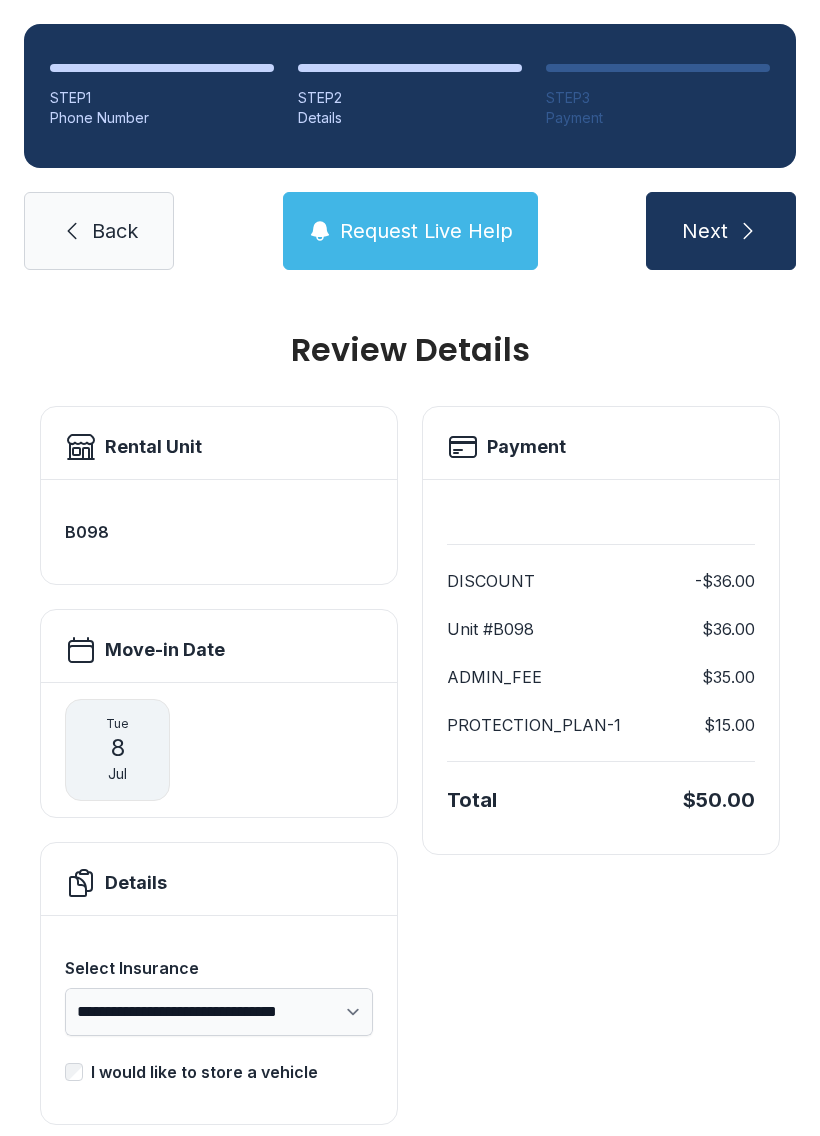 click on "Back" at bounding box center (115, 231) 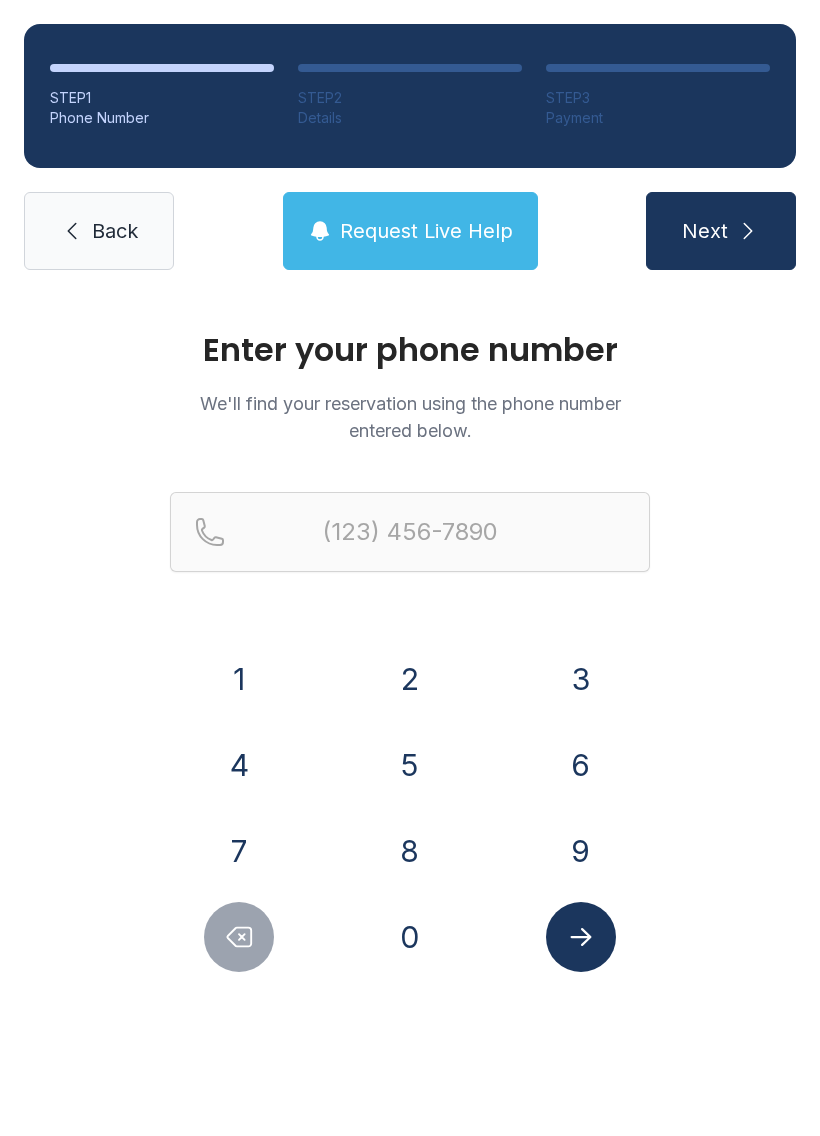 click on "Back Request Live Help Next" at bounding box center [410, 231] 